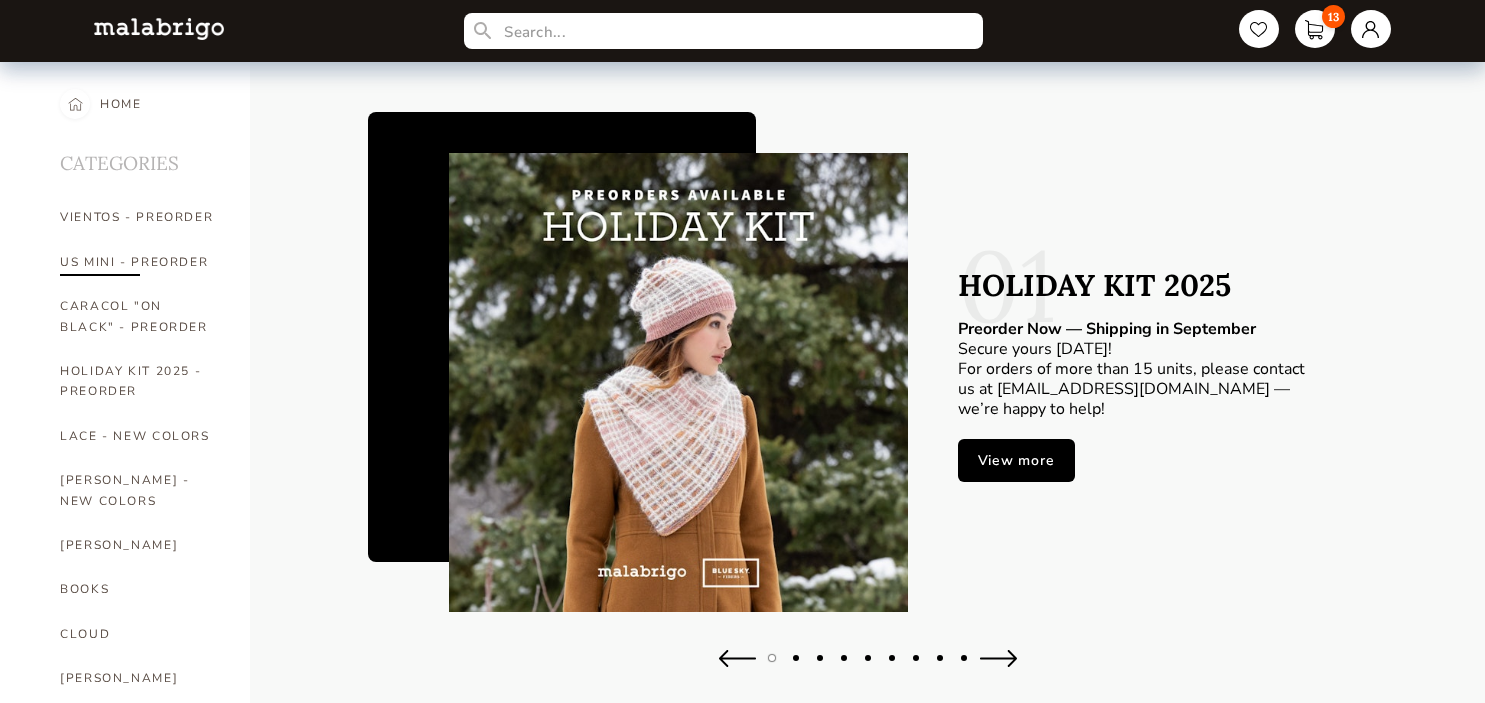 scroll, scrollTop: 0, scrollLeft: 0, axis: both 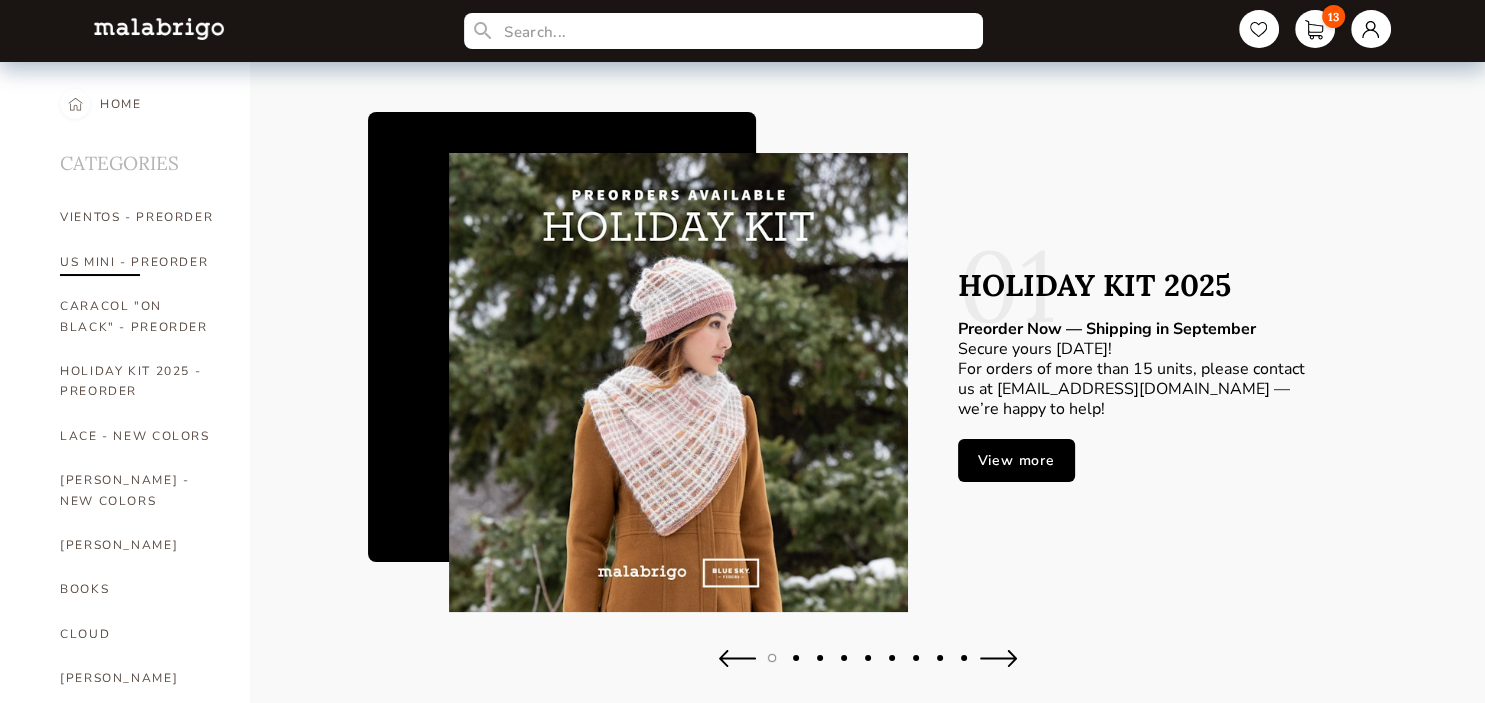 click on "US MINI - PREORDER" at bounding box center [140, 262] 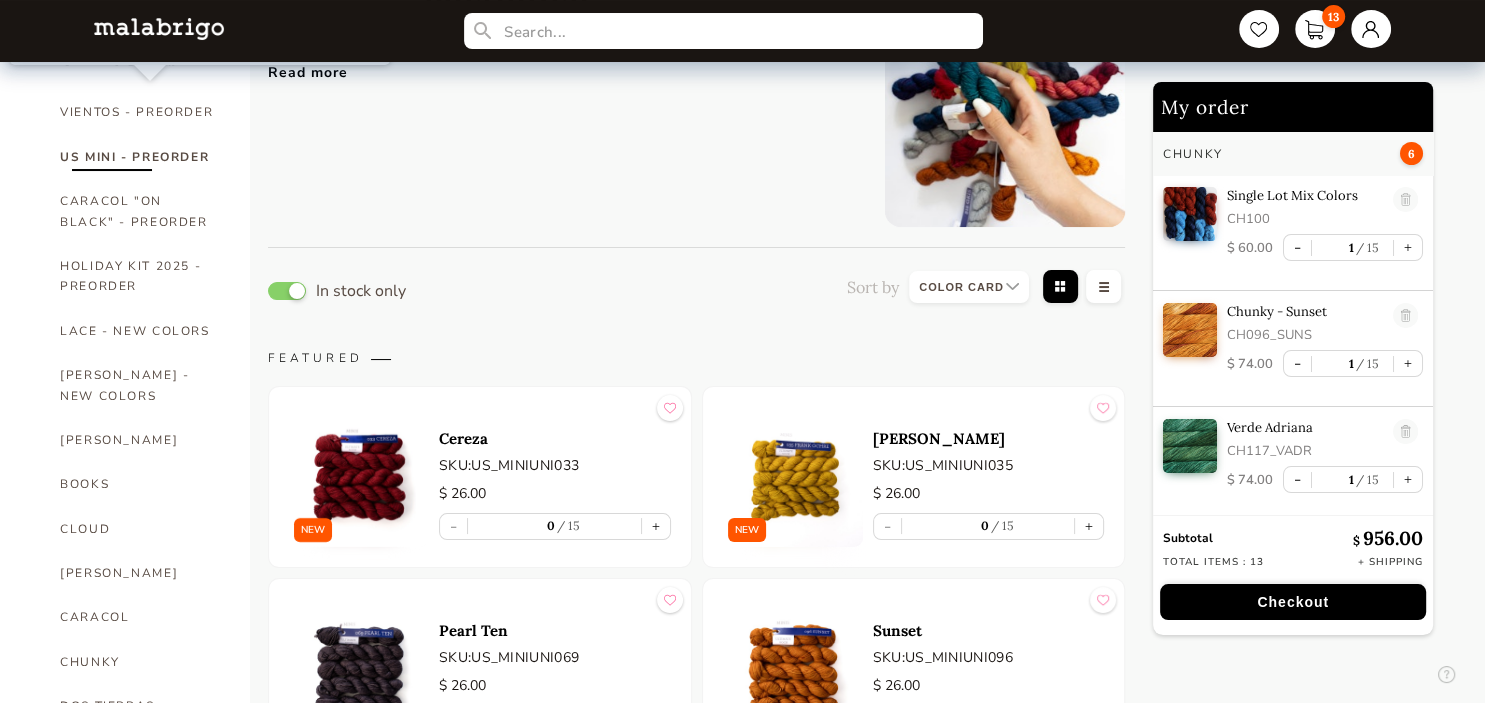 scroll, scrollTop: 211, scrollLeft: 0, axis: vertical 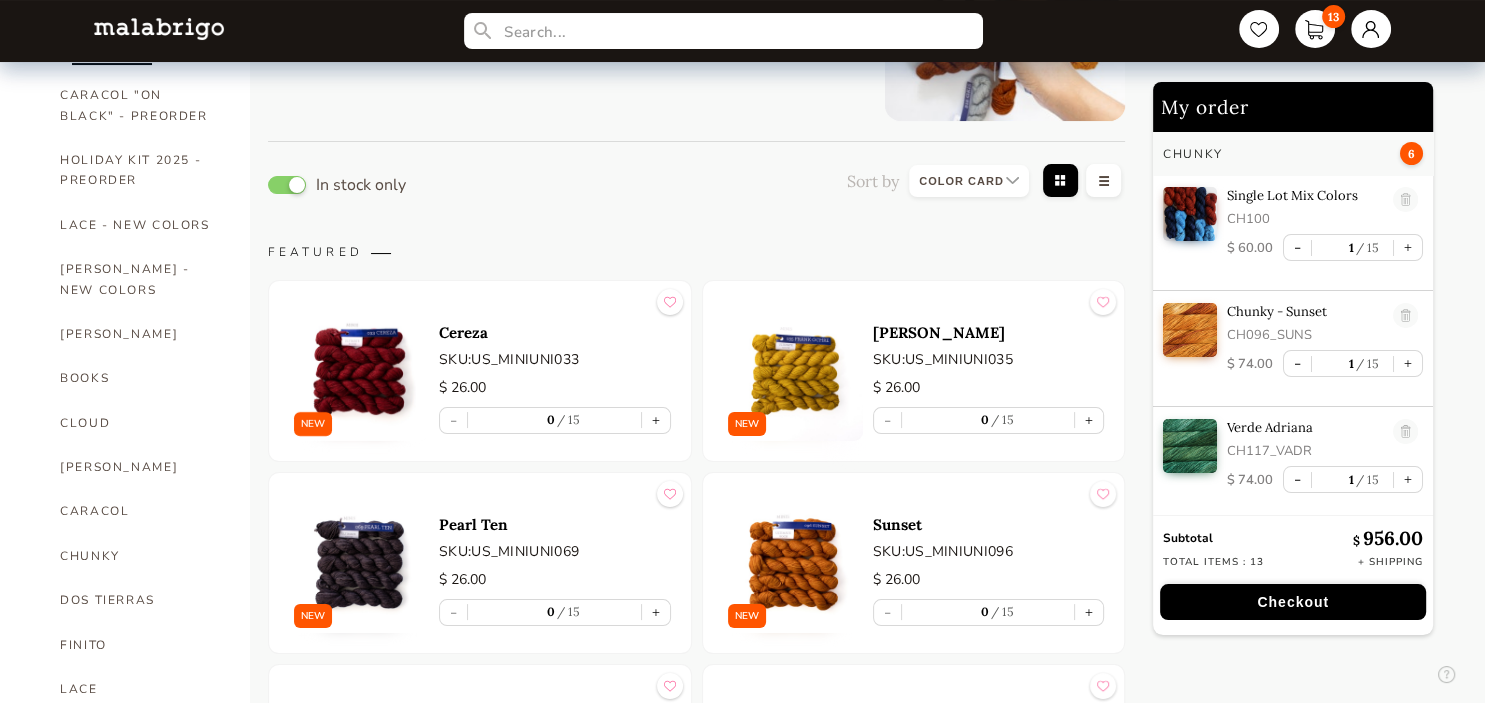 click at bounding box center (359, 371) 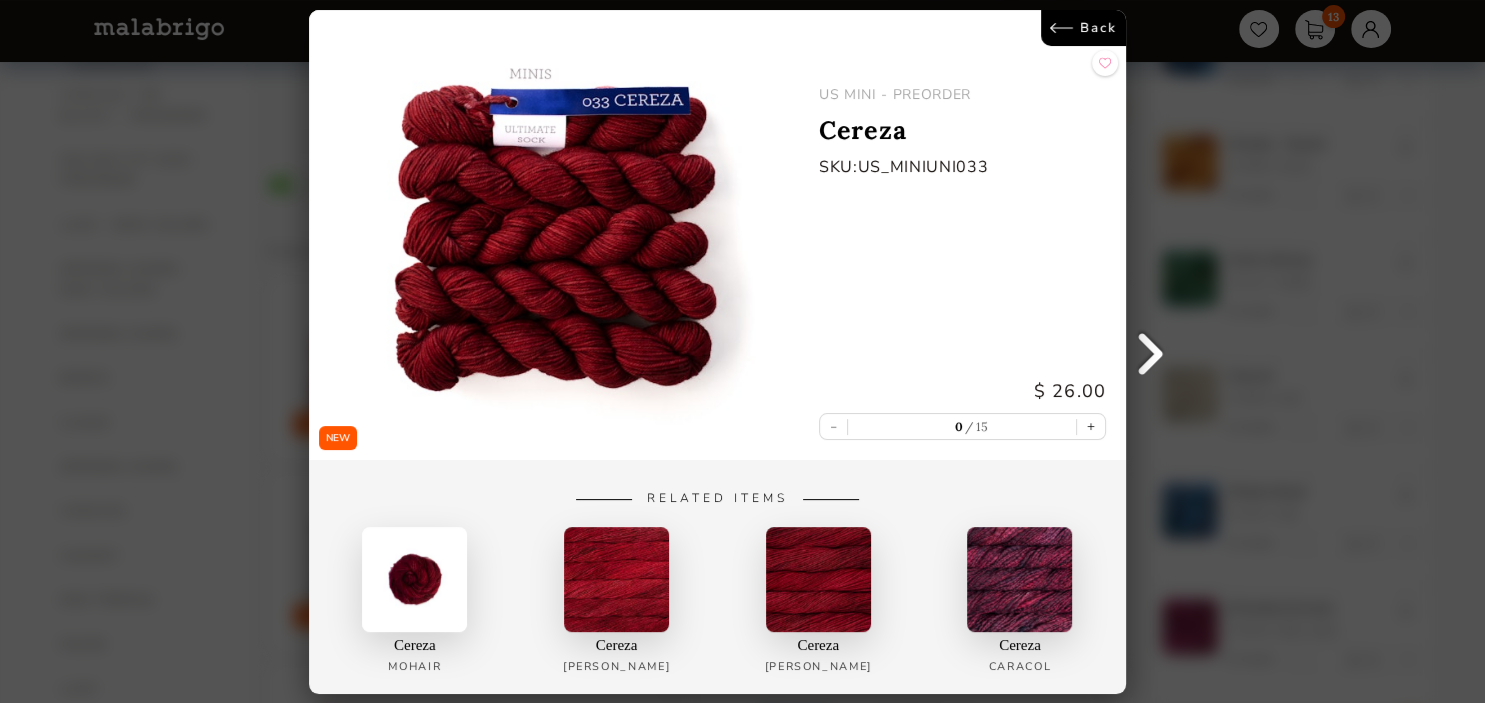 click at bounding box center [1151, 352] 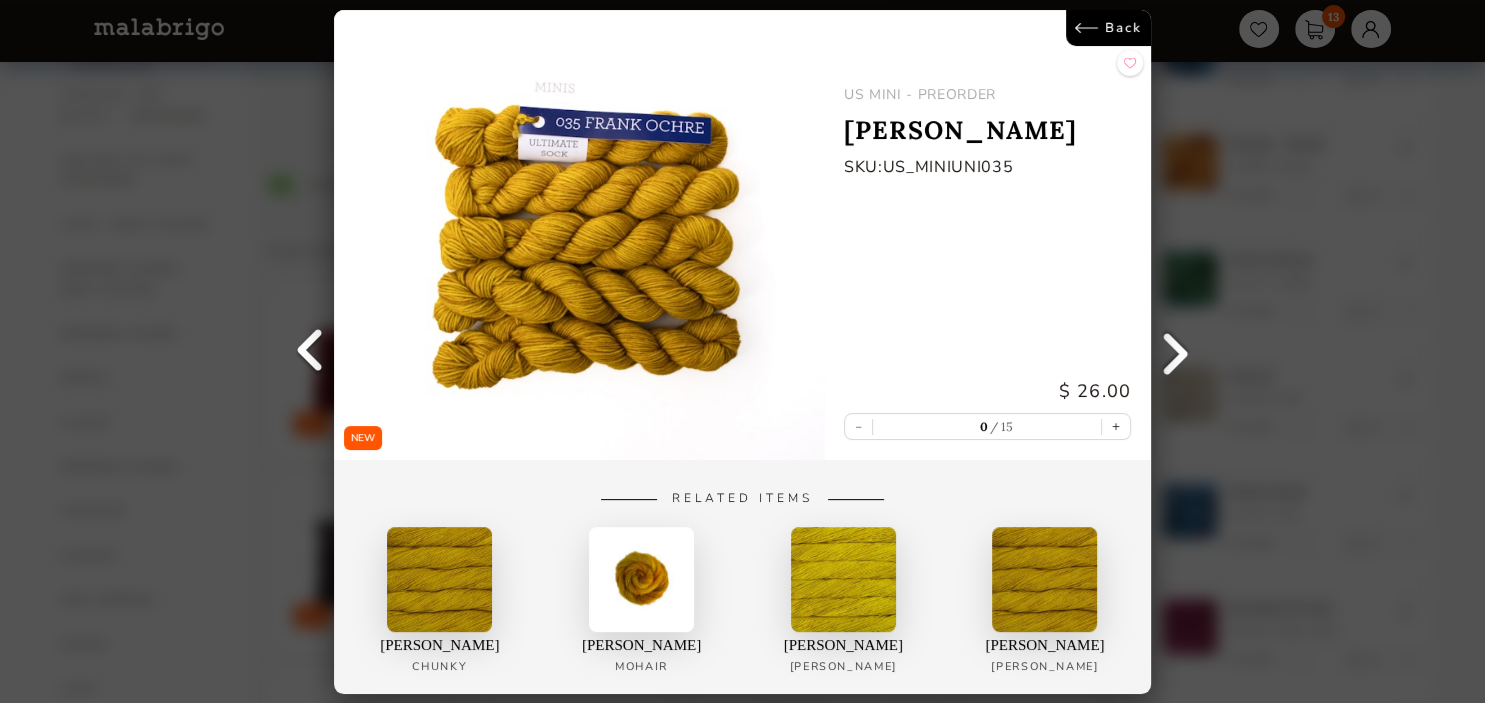 click at bounding box center [1176, 352] 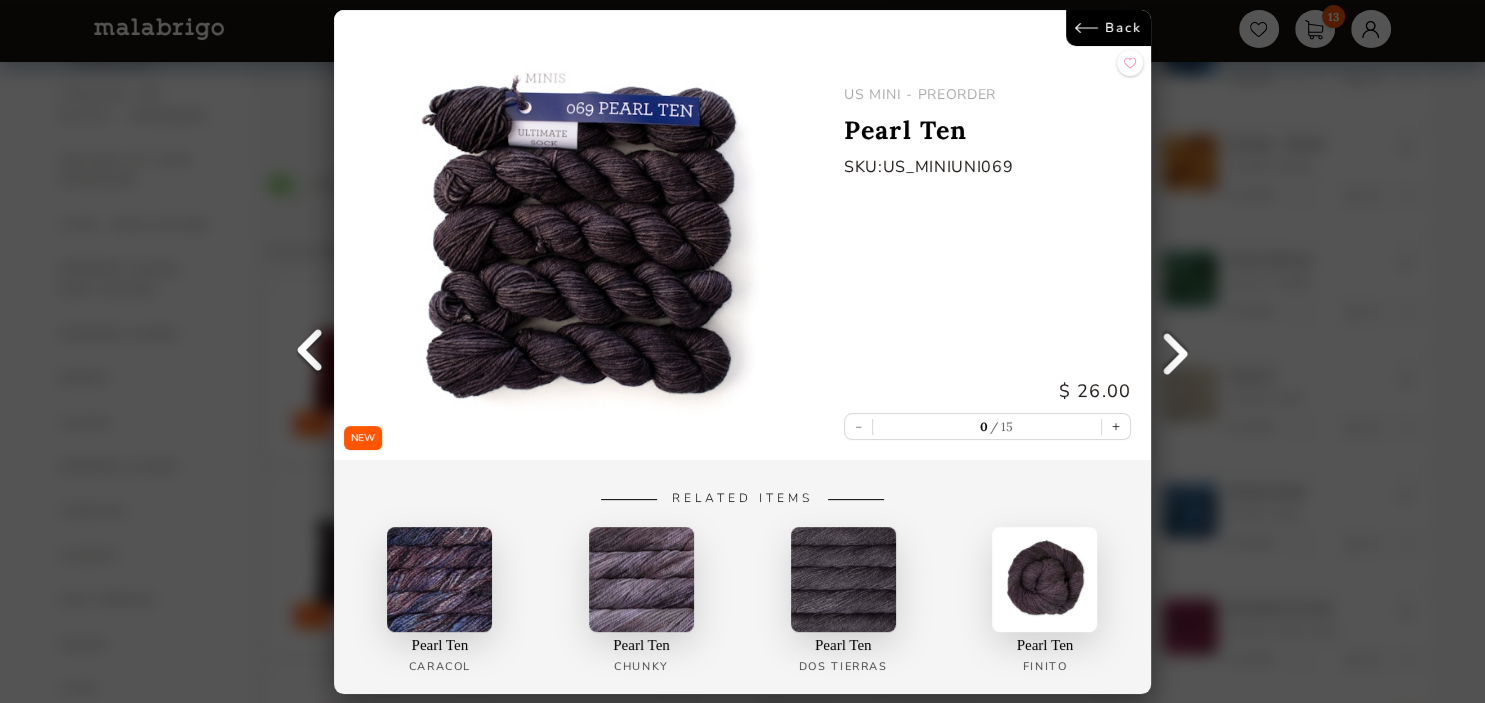 click at bounding box center [1176, 352] 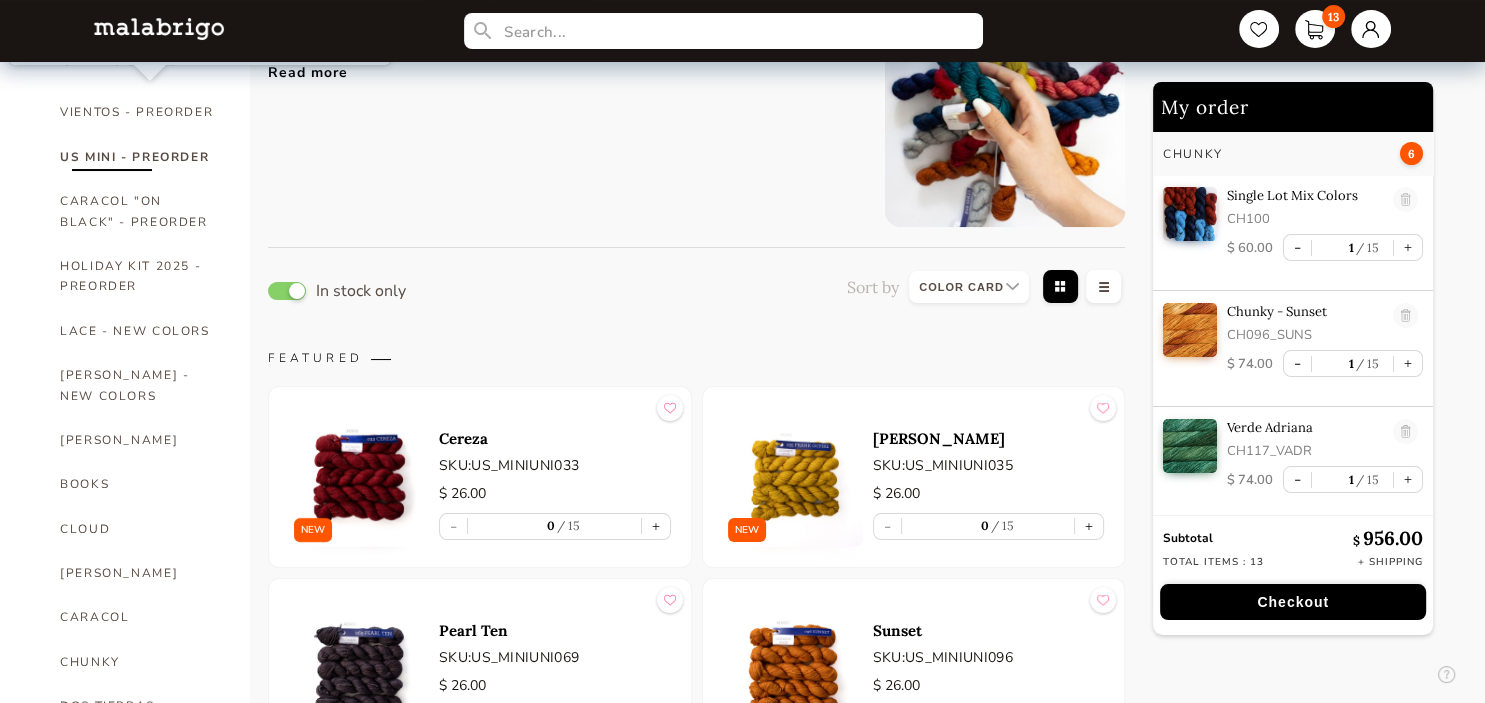 scroll, scrollTop: 0, scrollLeft: 0, axis: both 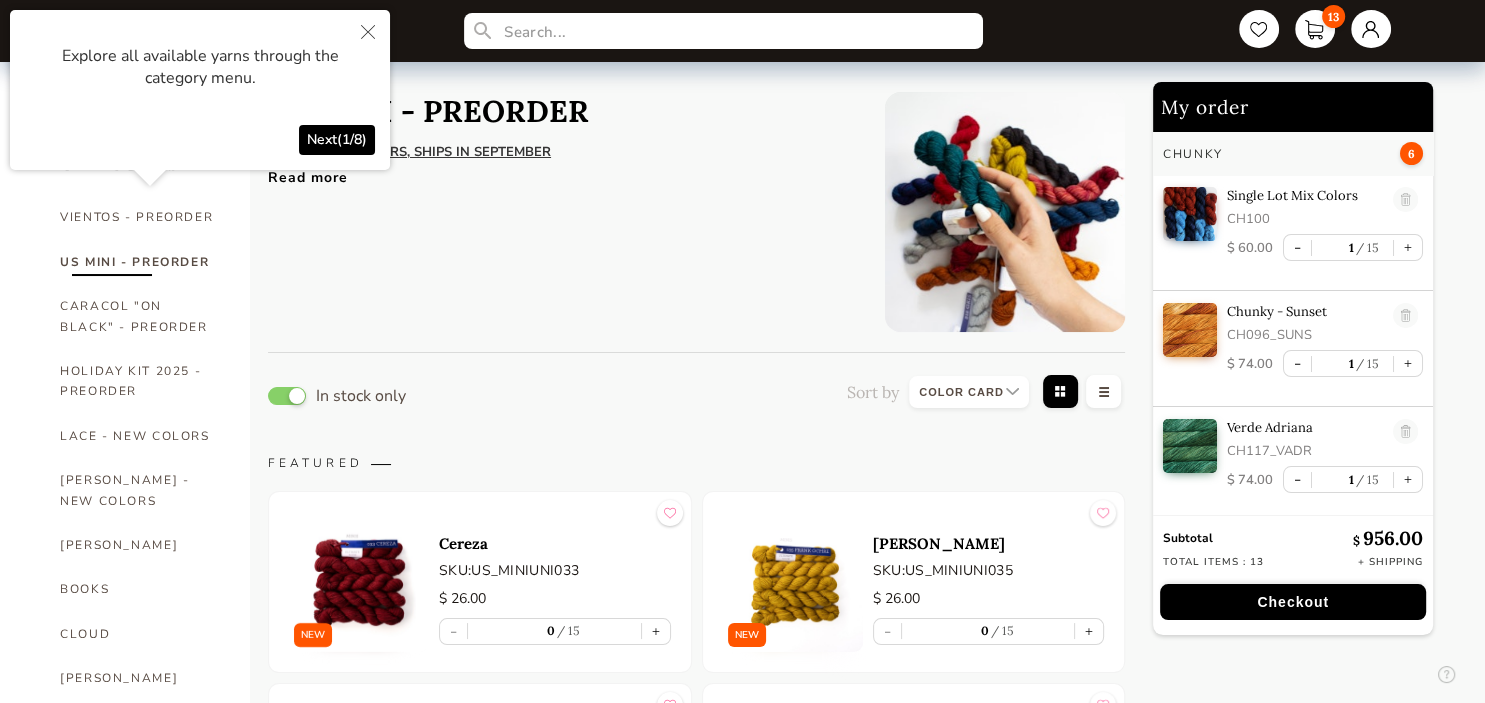 click on "US MINI - PREORDER TAKING PRE-ORDERS, SHIPS IN SEPTEMBER ﻿ Your ally for that detail of color! A  20g mini skein version of Ultimate Sock , especially crafted for design accents like stripes, ankles and toes. Two presentations: 25 minis in assorted colors or 10 minis in a single color. Read more" at bounding box center [561, 212] 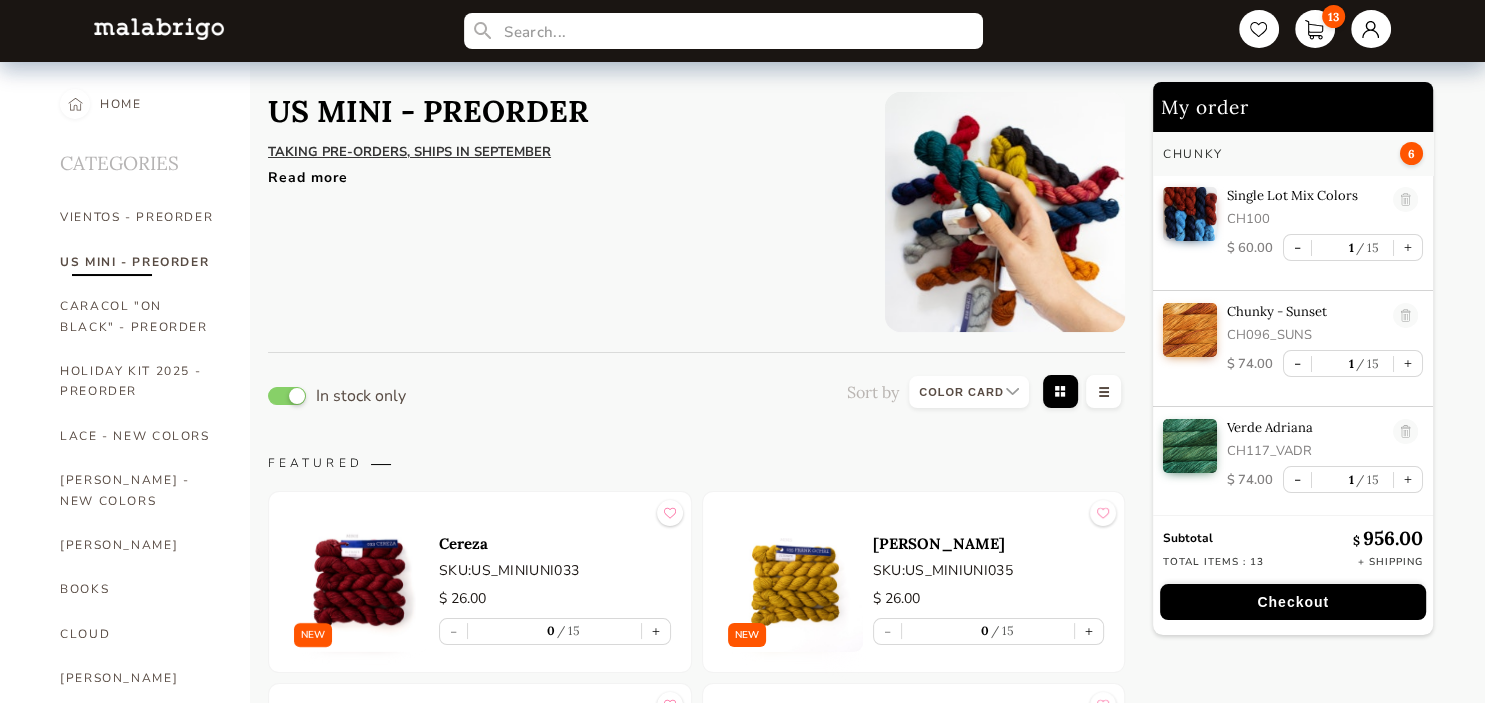 click on "TAKING PRE-ORDERS, SHIPS IN SEPTEMBER" at bounding box center [409, 152] 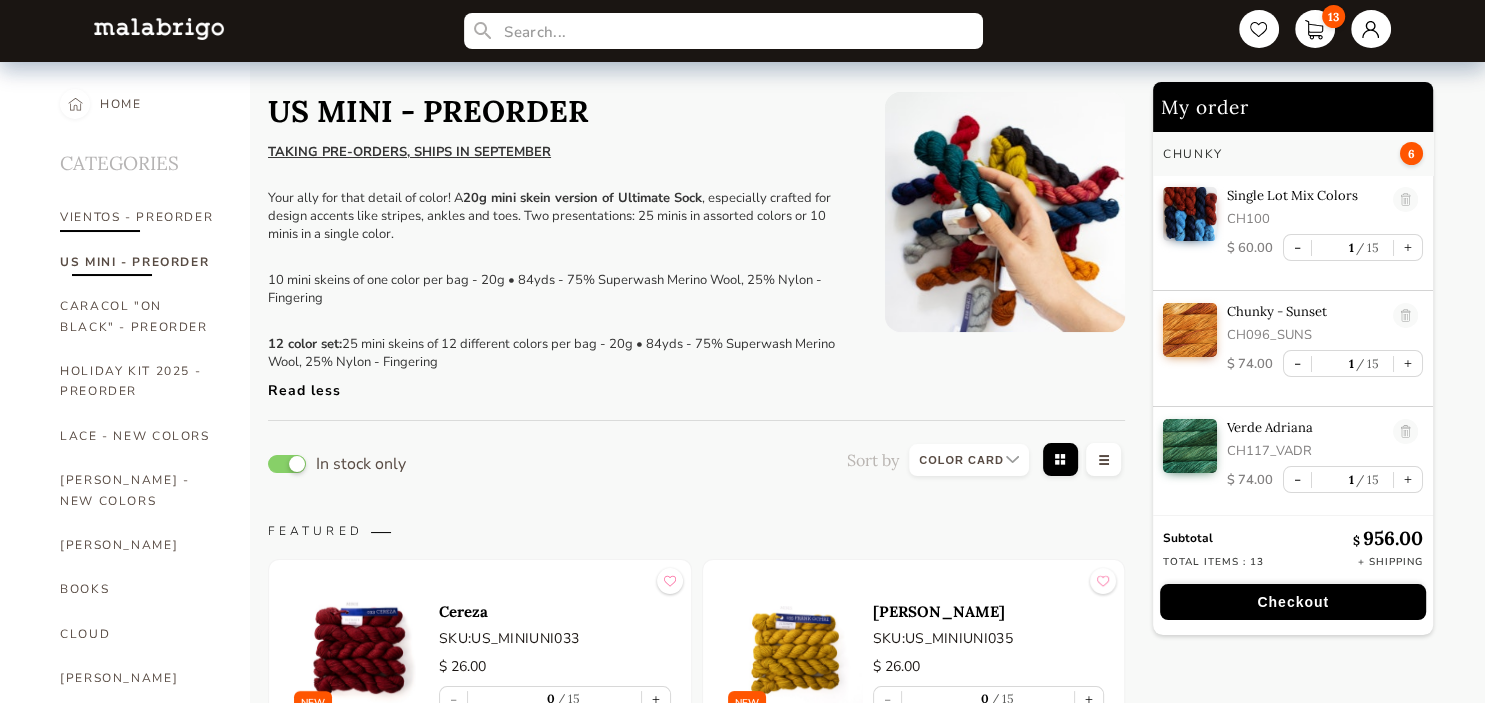 click on "VIENTOS - PREORDER" at bounding box center (140, 217) 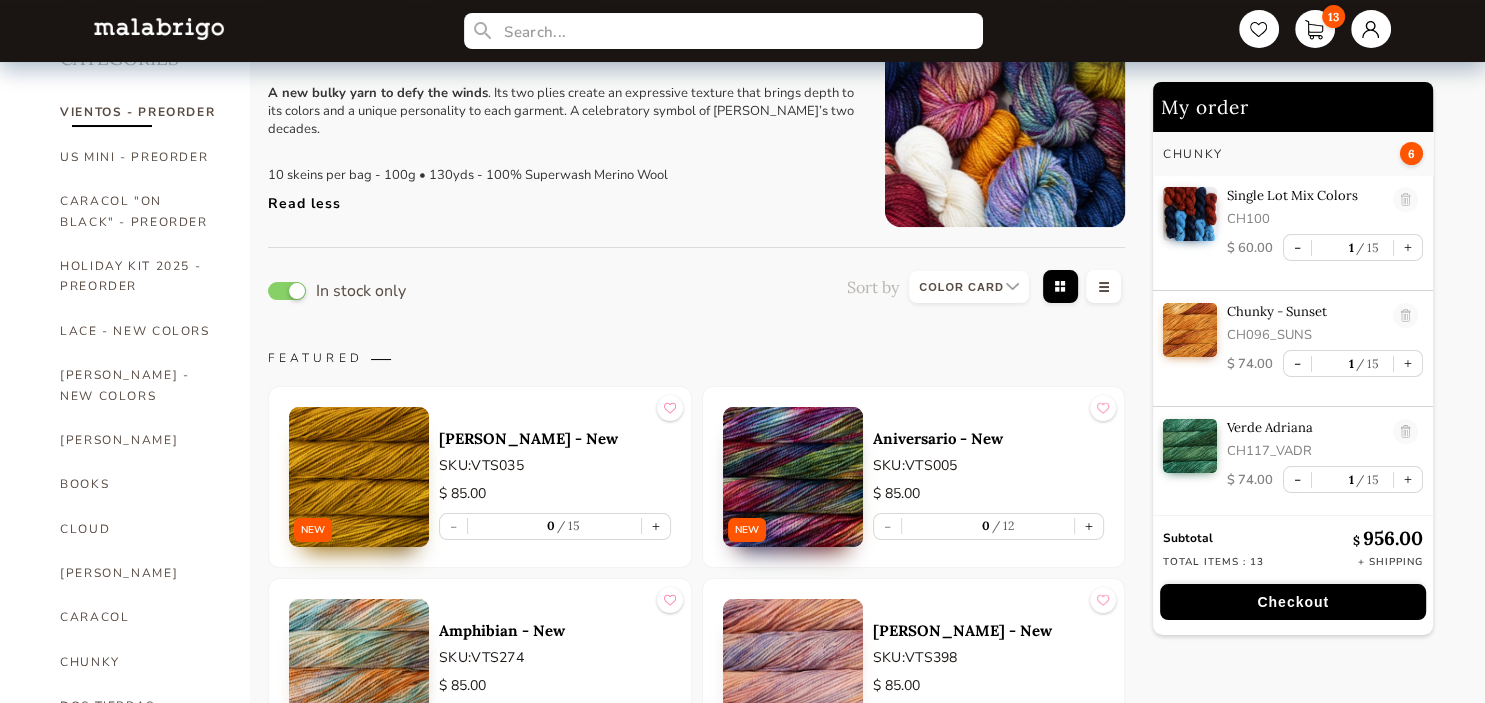 scroll, scrollTop: 211, scrollLeft: 0, axis: vertical 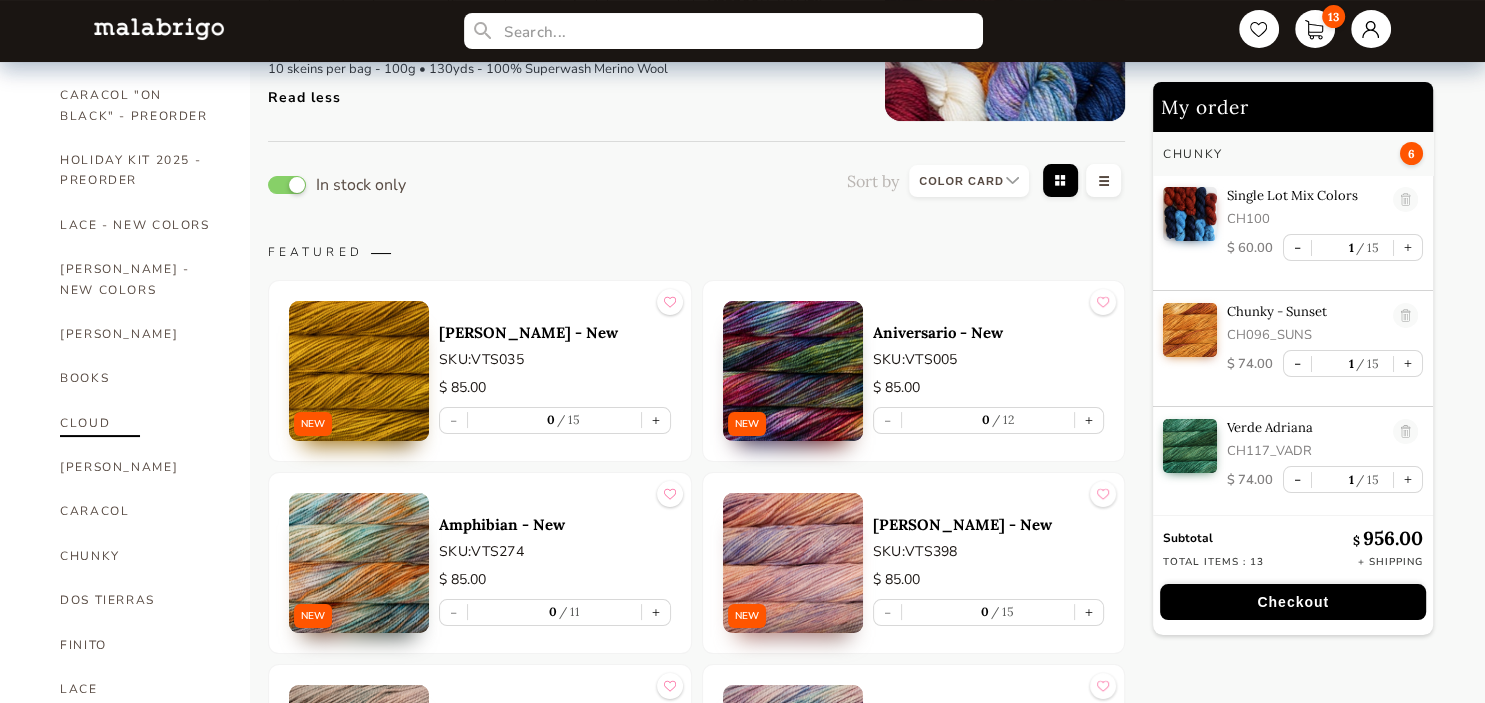 click on "CLOUD" at bounding box center [140, 423] 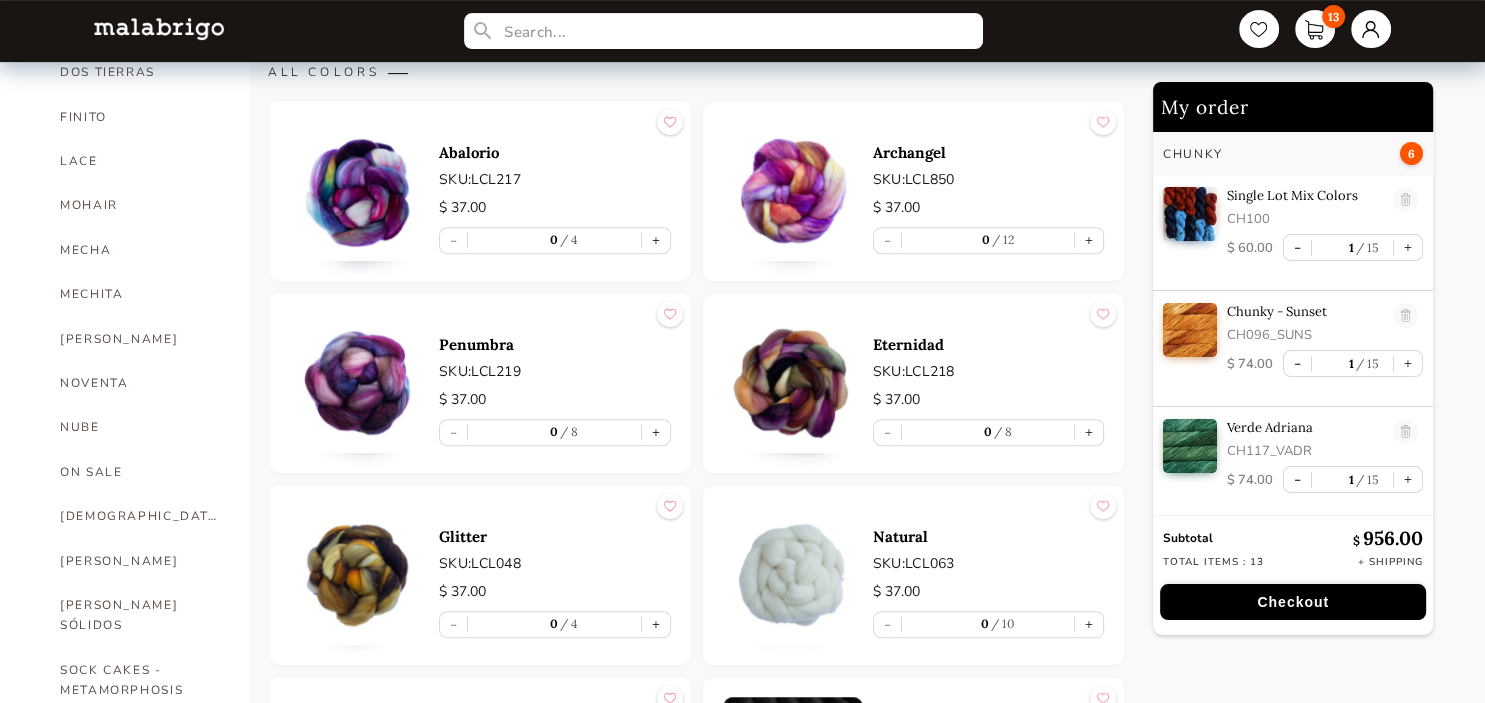 scroll, scrollTop: 844, scrollLeft: 0, axis: vertical 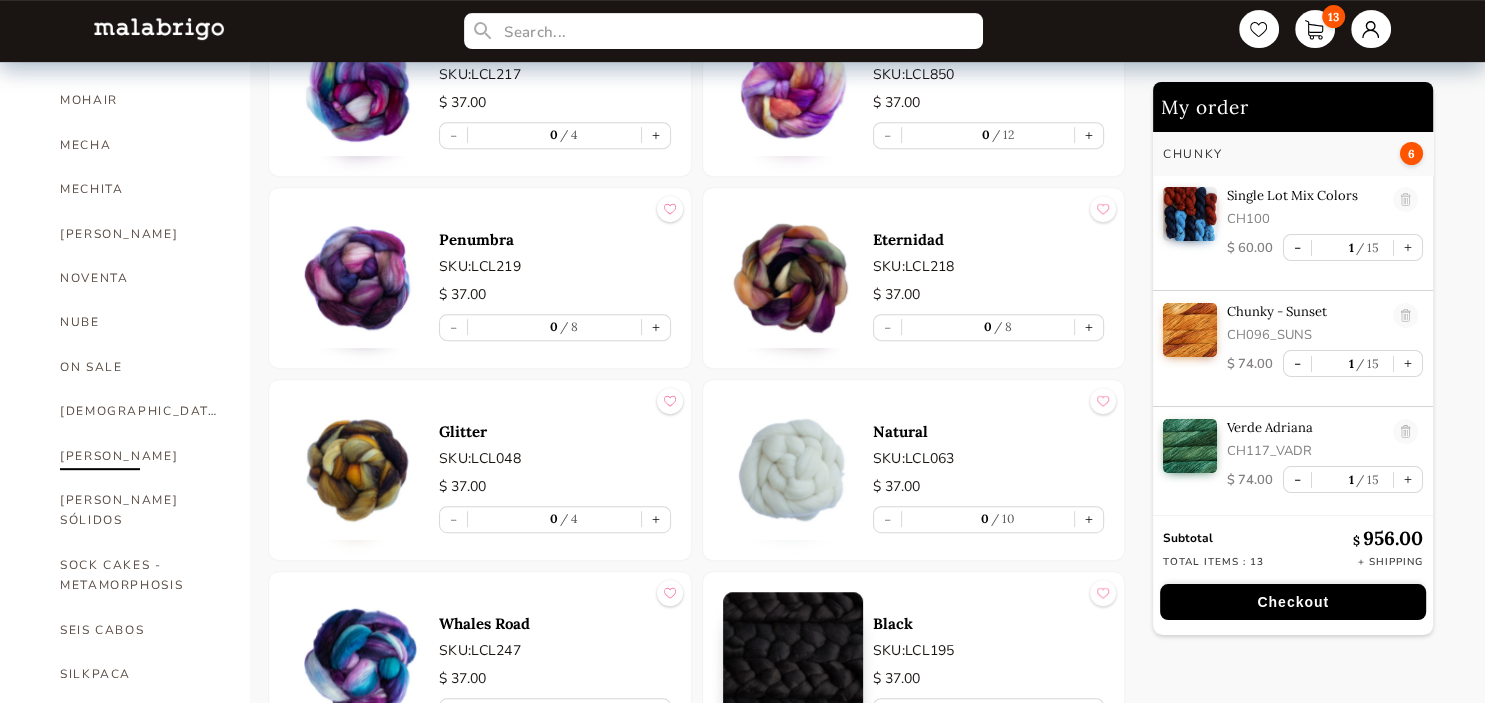 click on "[PERSON_NAME]" at bounding box center (140, 456) 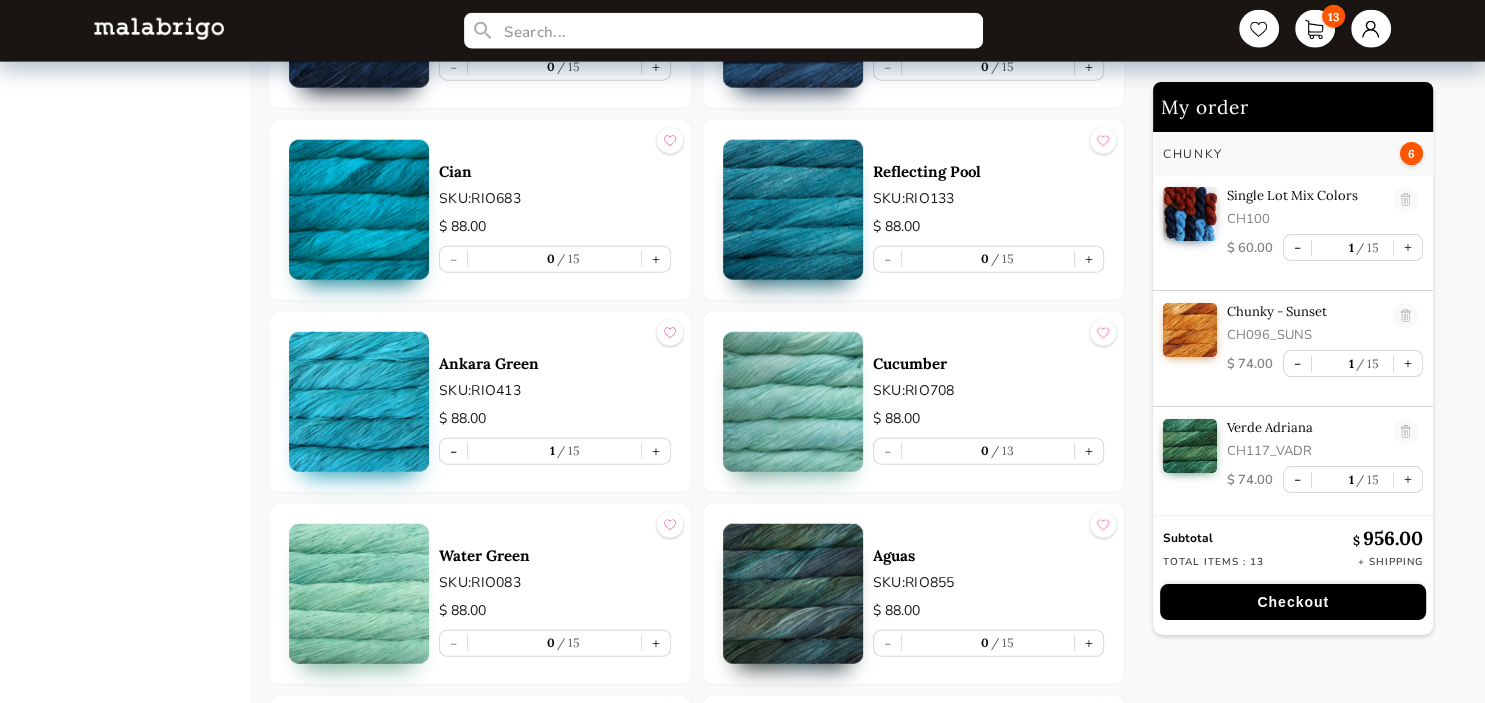 scroll, scrollTop: 5068, scrollLeft: 0, axis: vertical 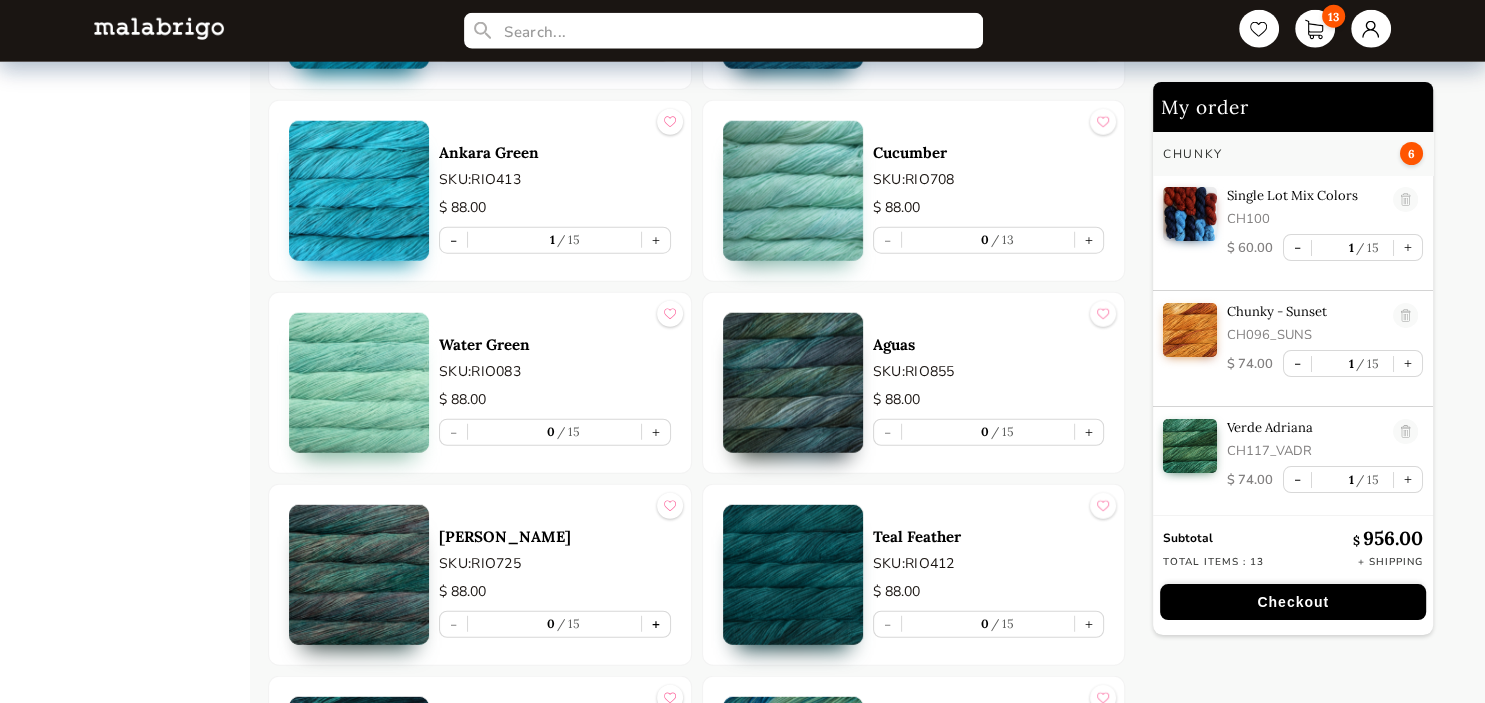 click on "+" at bounding box center [656, 624] 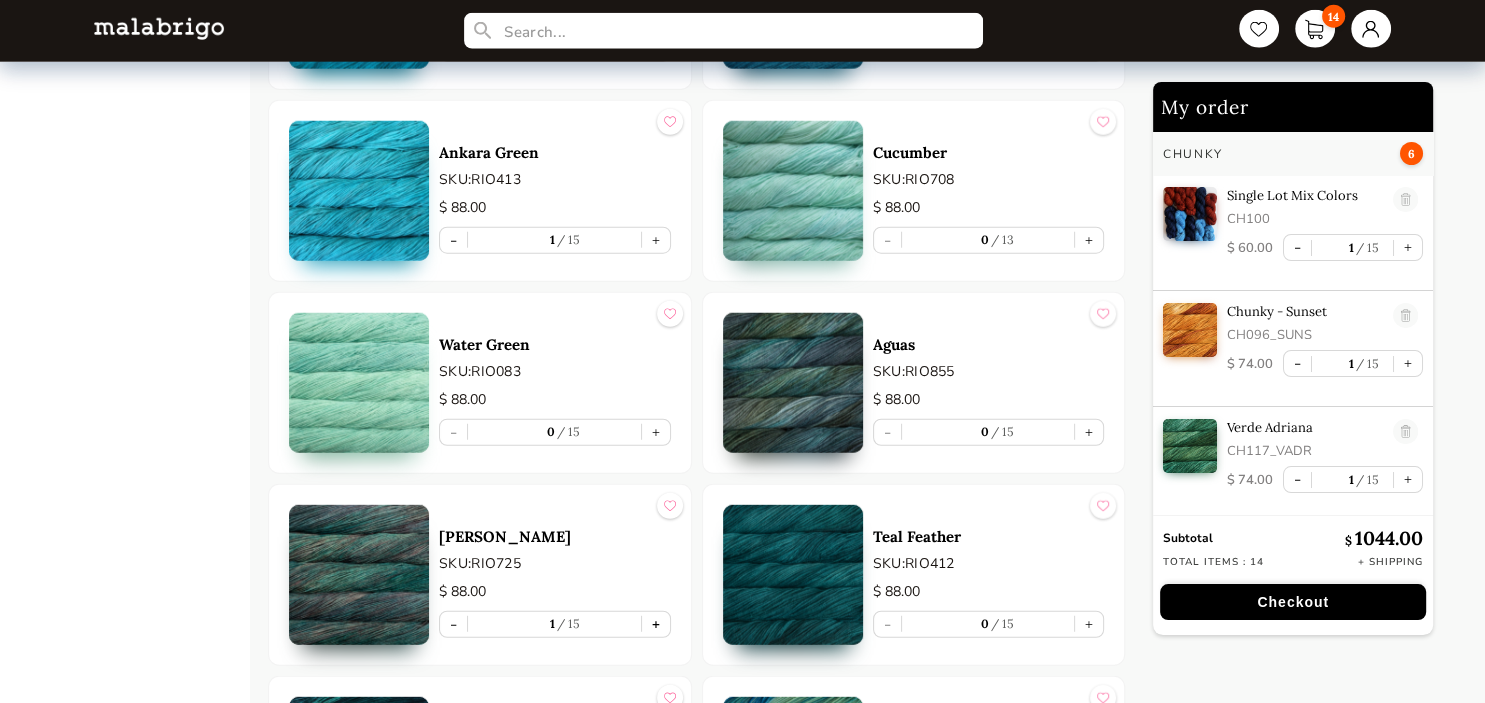 type on "1" 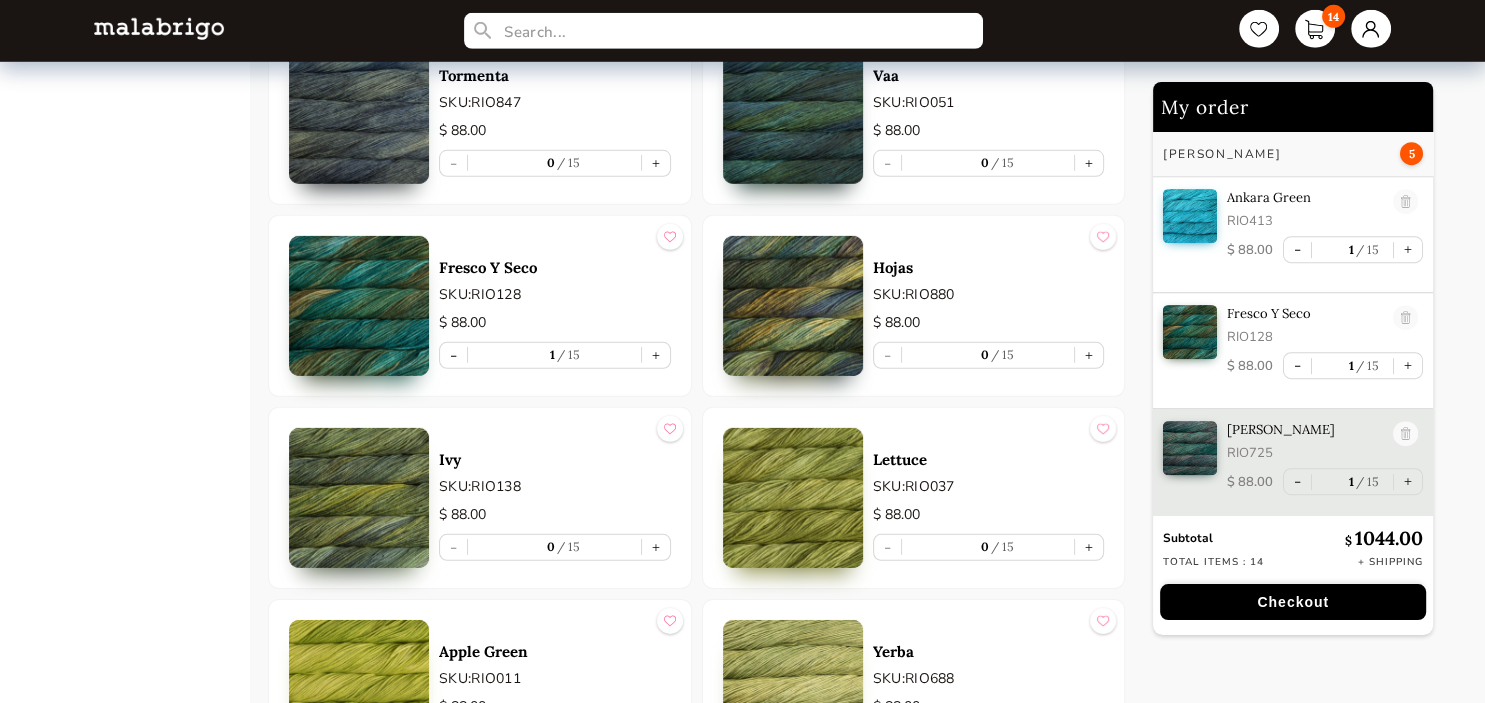 scroll, scrollTop: 6019, scrollLeft: 0, axis: vertical 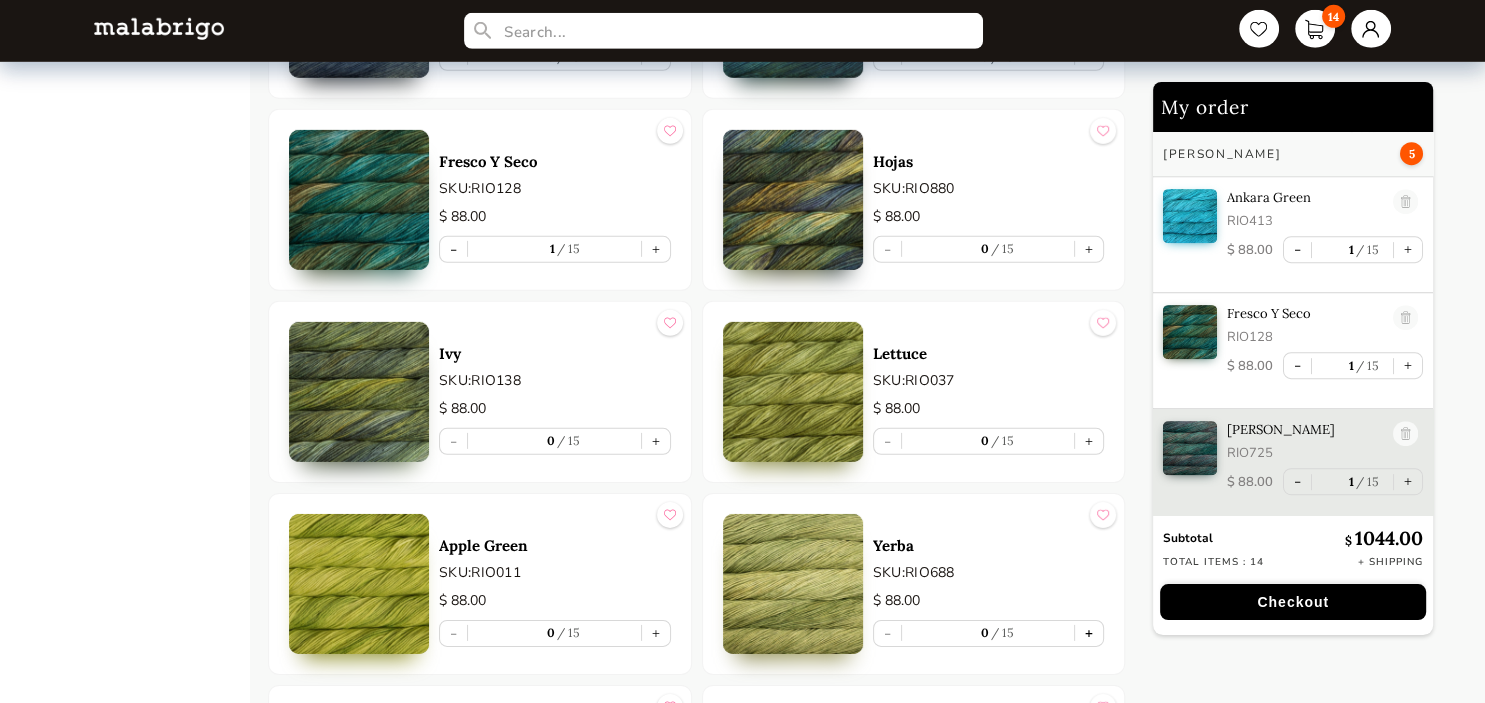 click on "+" at bounding box center (1089, 633) 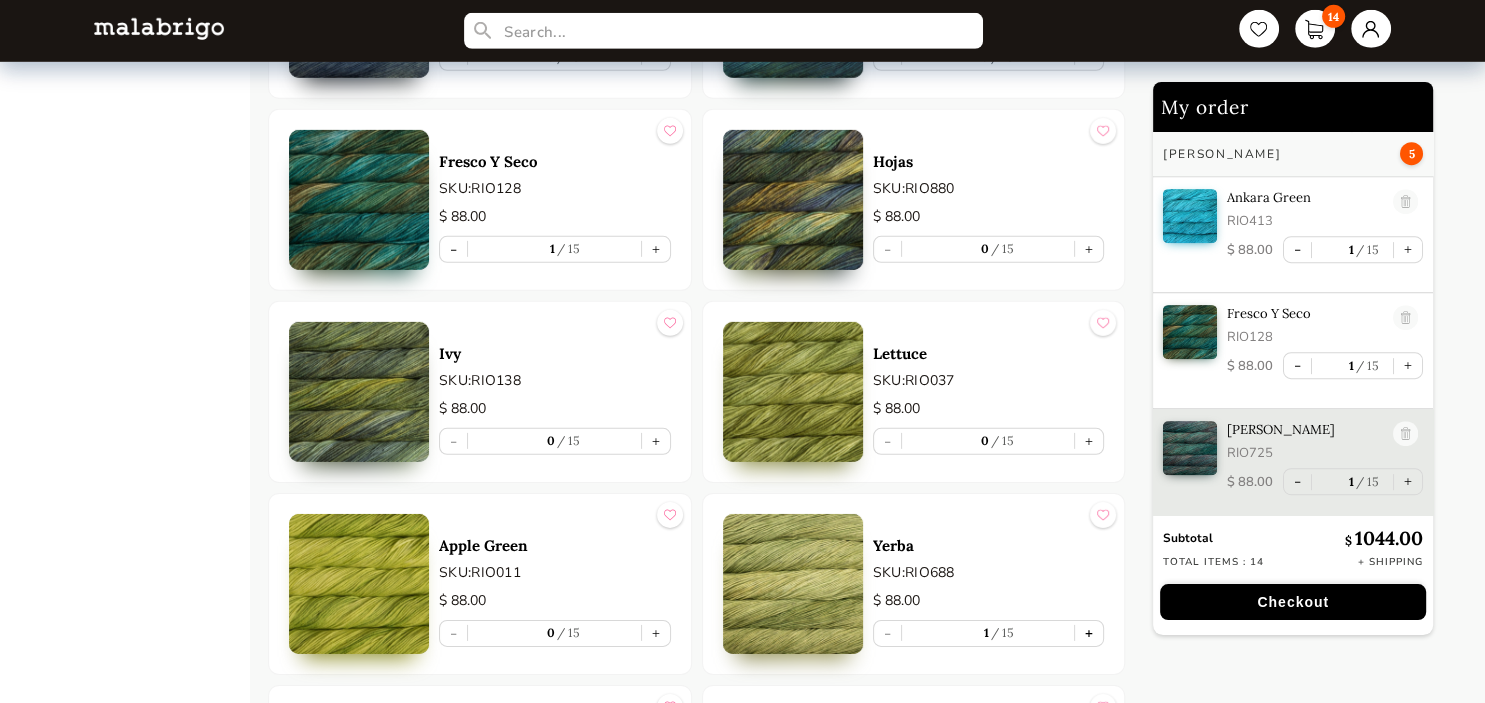 scroll, scrollTop: 1082, scrollLeft: 0, axis: vertical 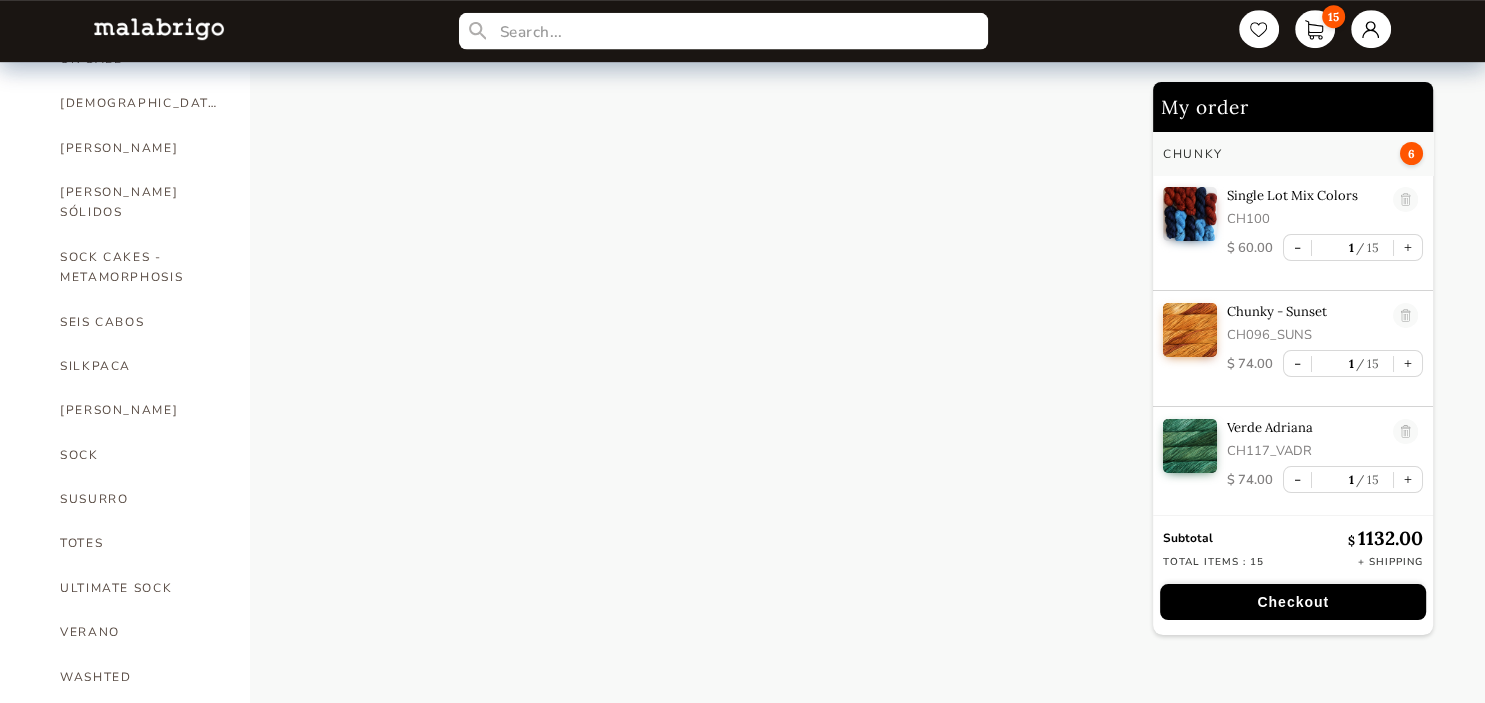 click at bounding box center [723, 31] 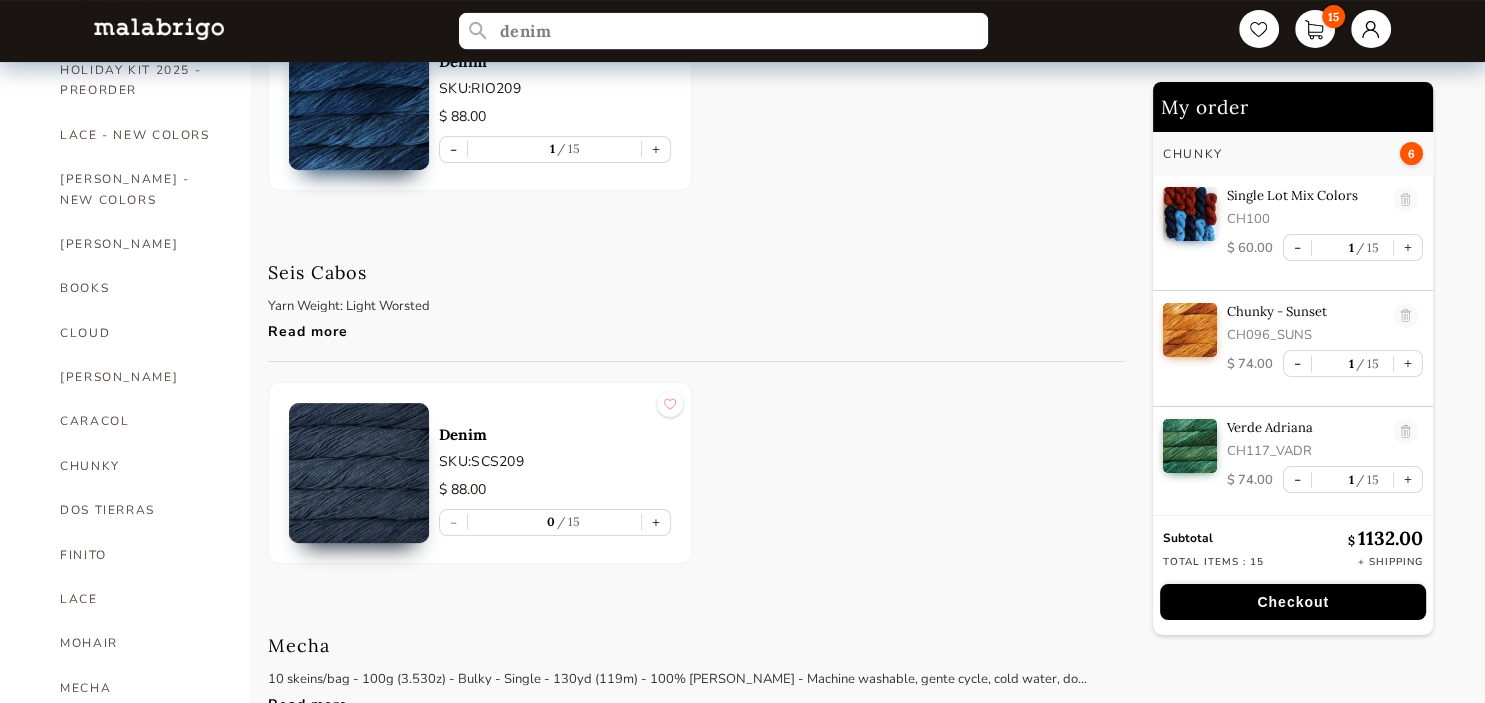 scroll, scrollTop: 90, scrollLeft: 0, axis: vertical 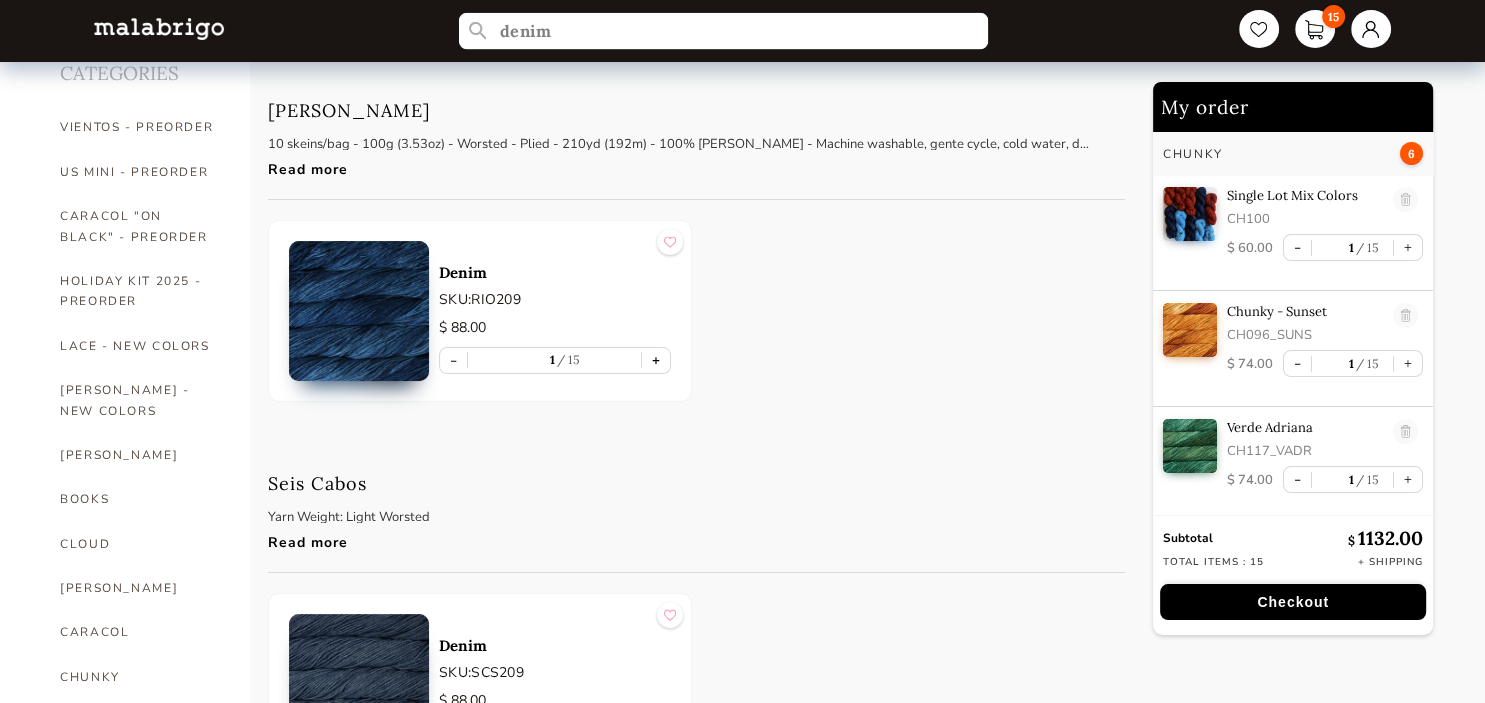 type on "denim" 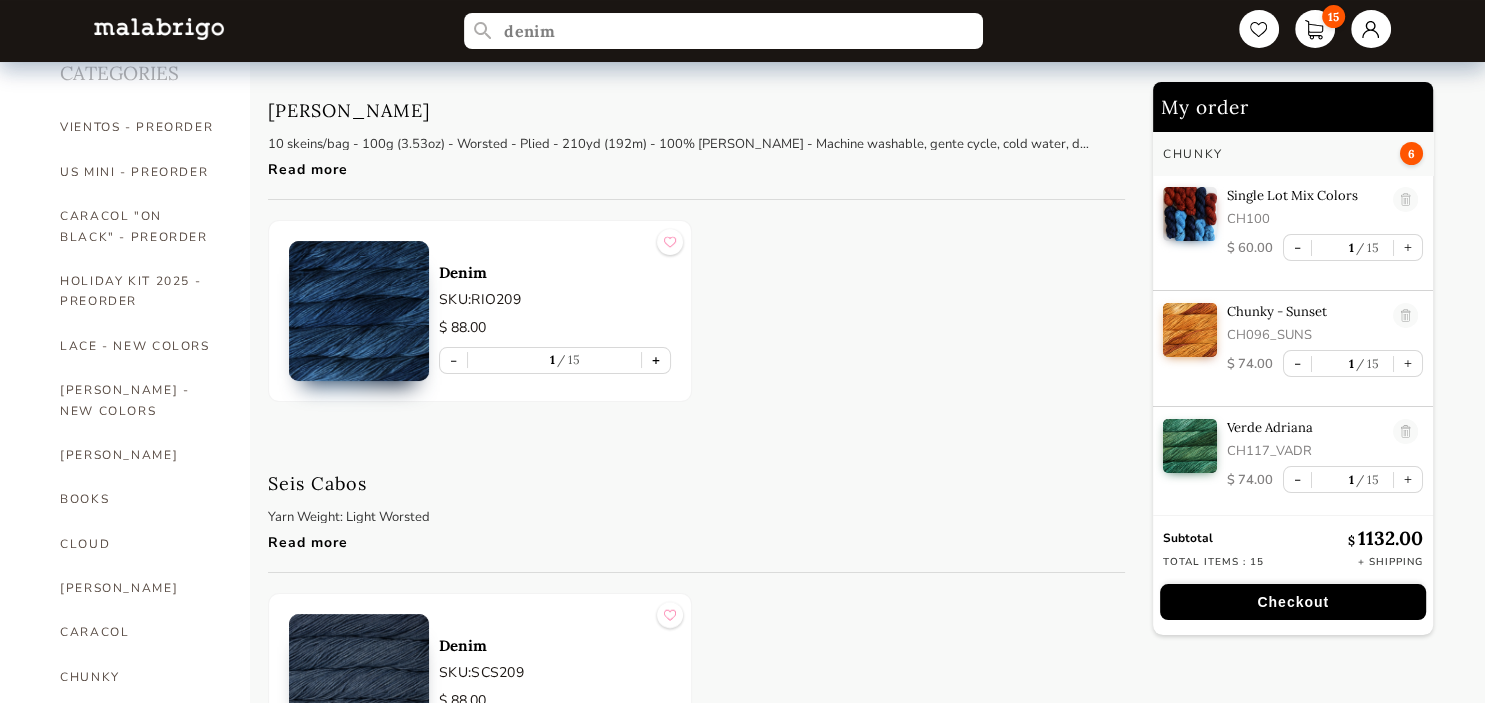 click on "+" at bounding box center [656, 360] 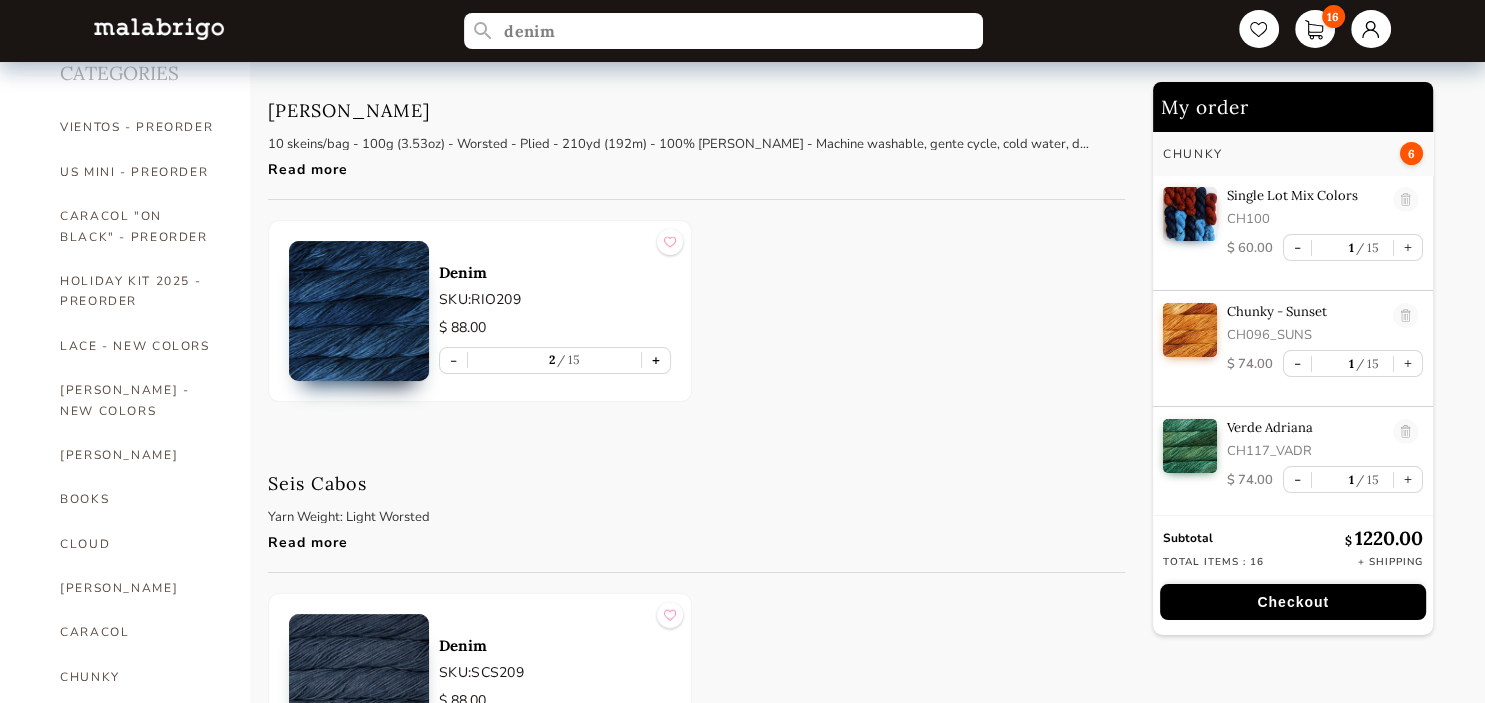 scroll, scrollTop: 633, scrollLeft: 0, axis: vertical 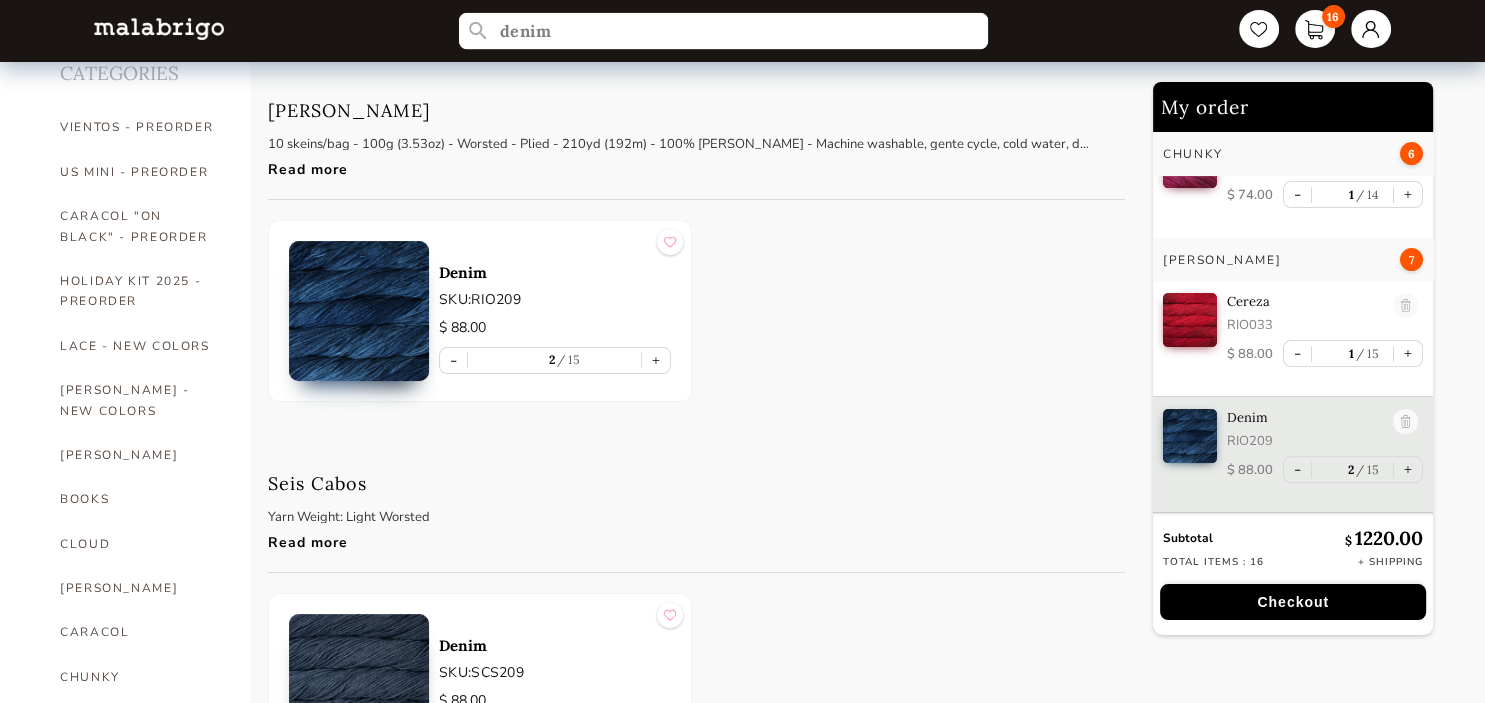 drag, startPoint x: 555, startPoint y: 30, endPoint x: 482, endPoint y: 42, distance: 73.97973 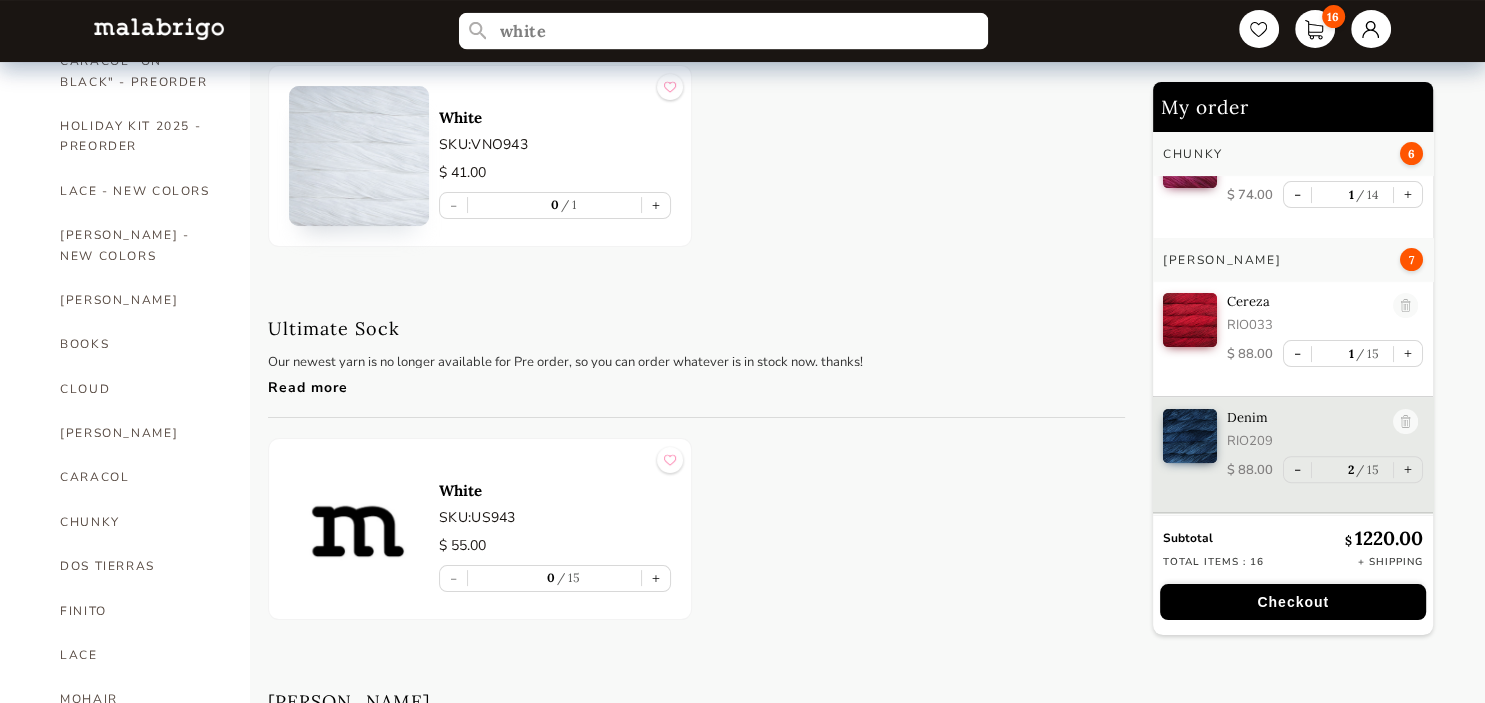 scroll, scrollTop: 0, scrollLeft: 0, axis: both 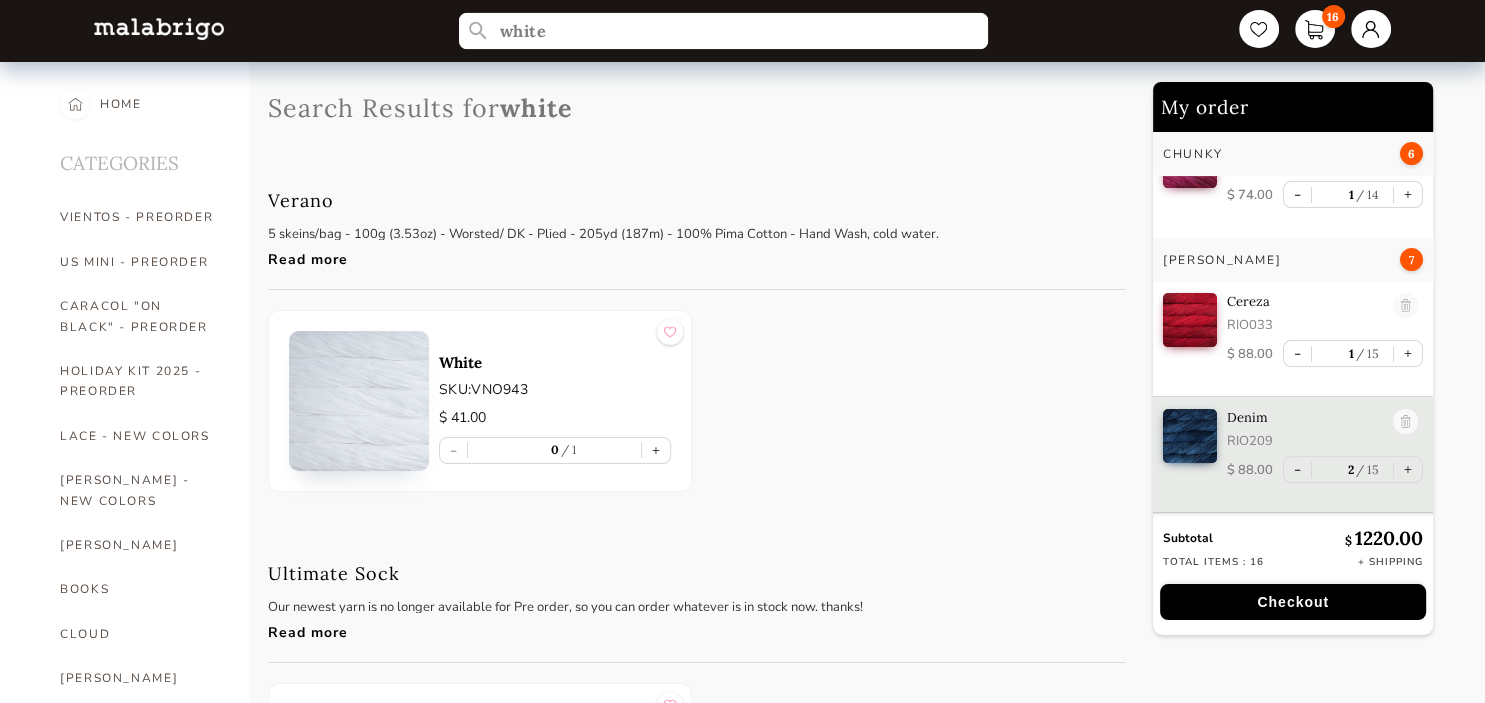 drag, startPoint x: 554, startPoint y: 28, endPoint x: 498, endPoint y: 32, distance: 56.142673 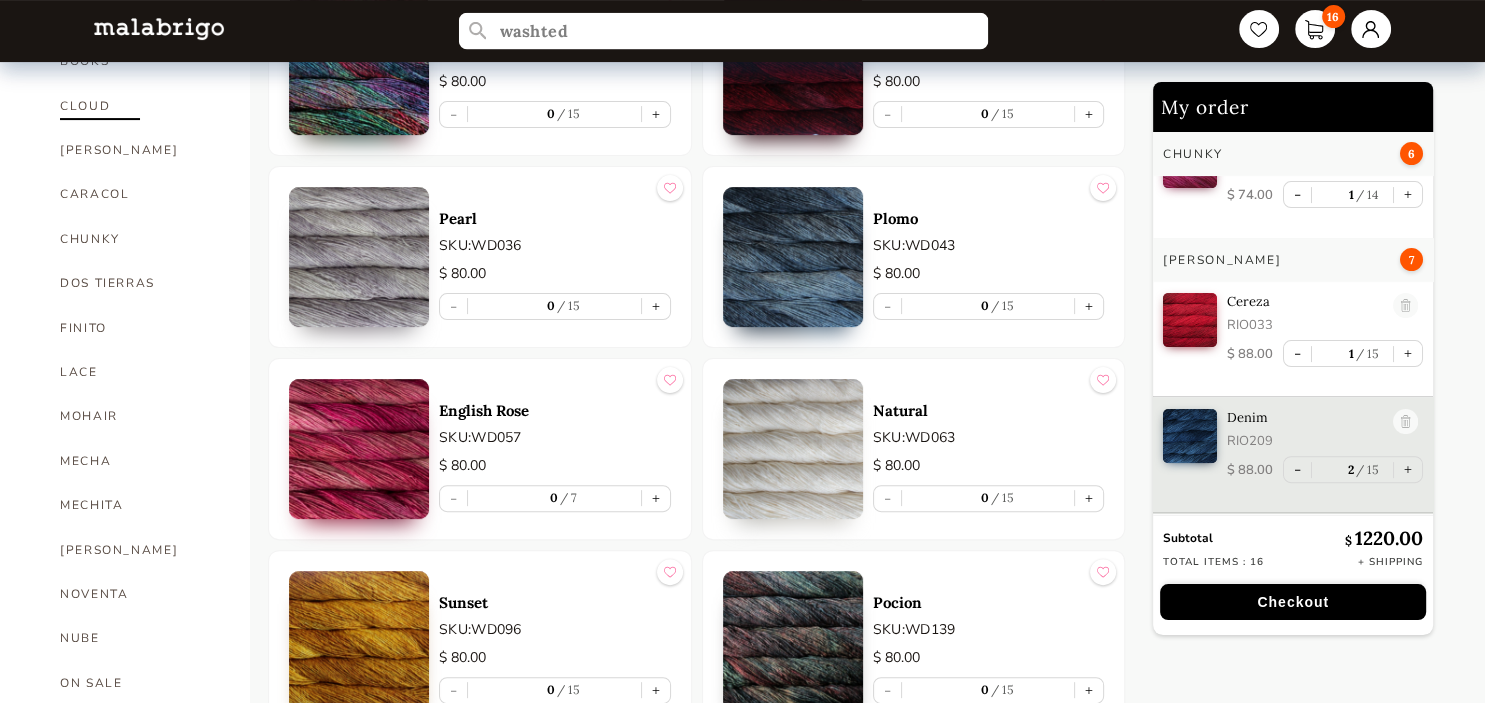 scroll, scrollTop: 633, scrollLeft: 0, axis: vertical 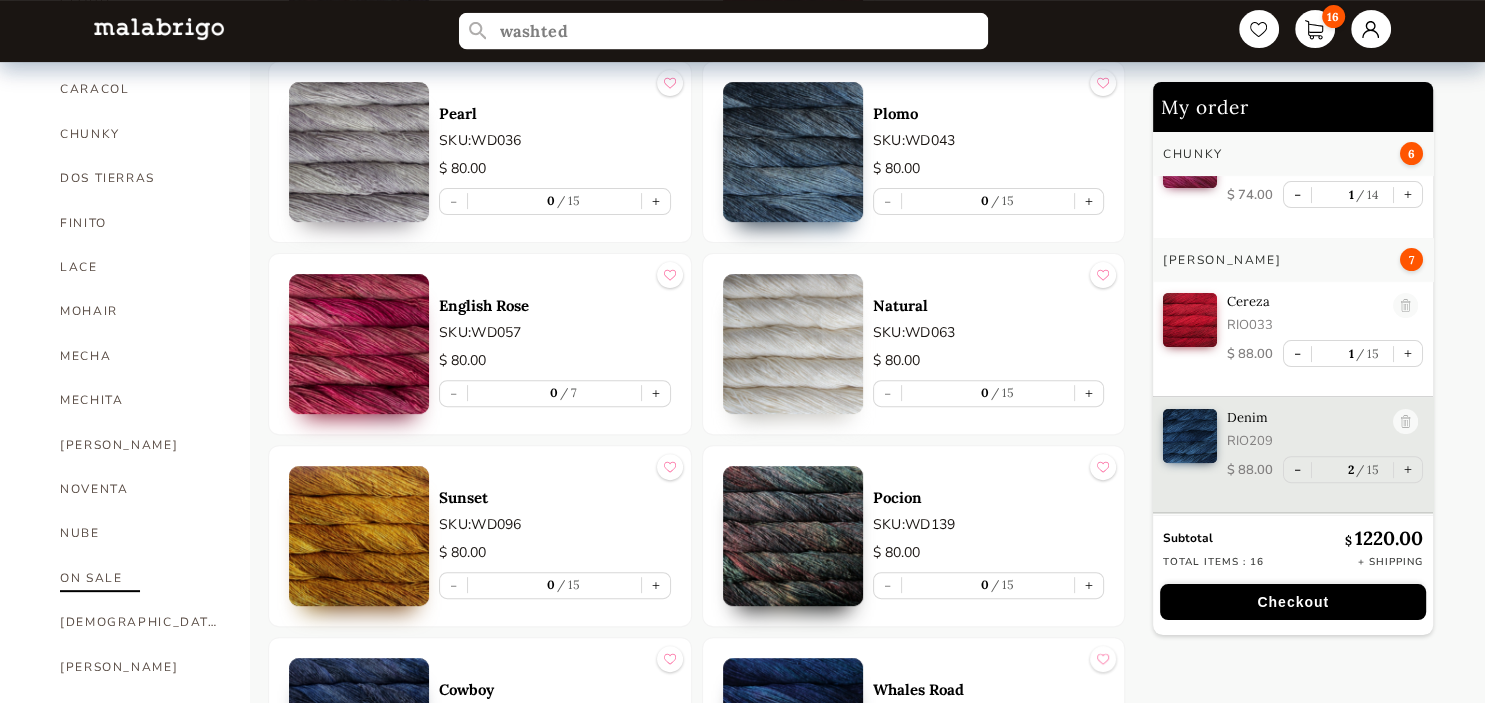 type on "washted" 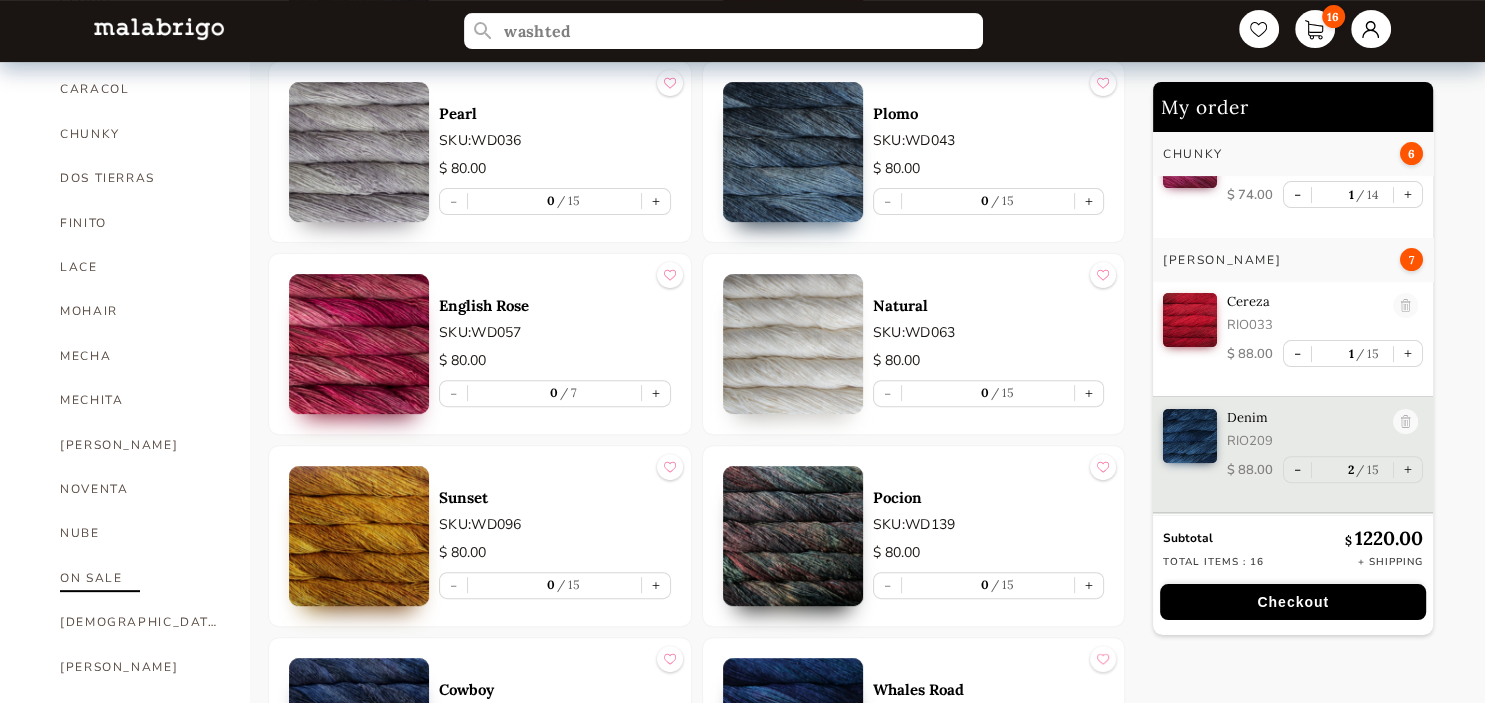 click on "ON SALE" at bounding box center [140, 578] 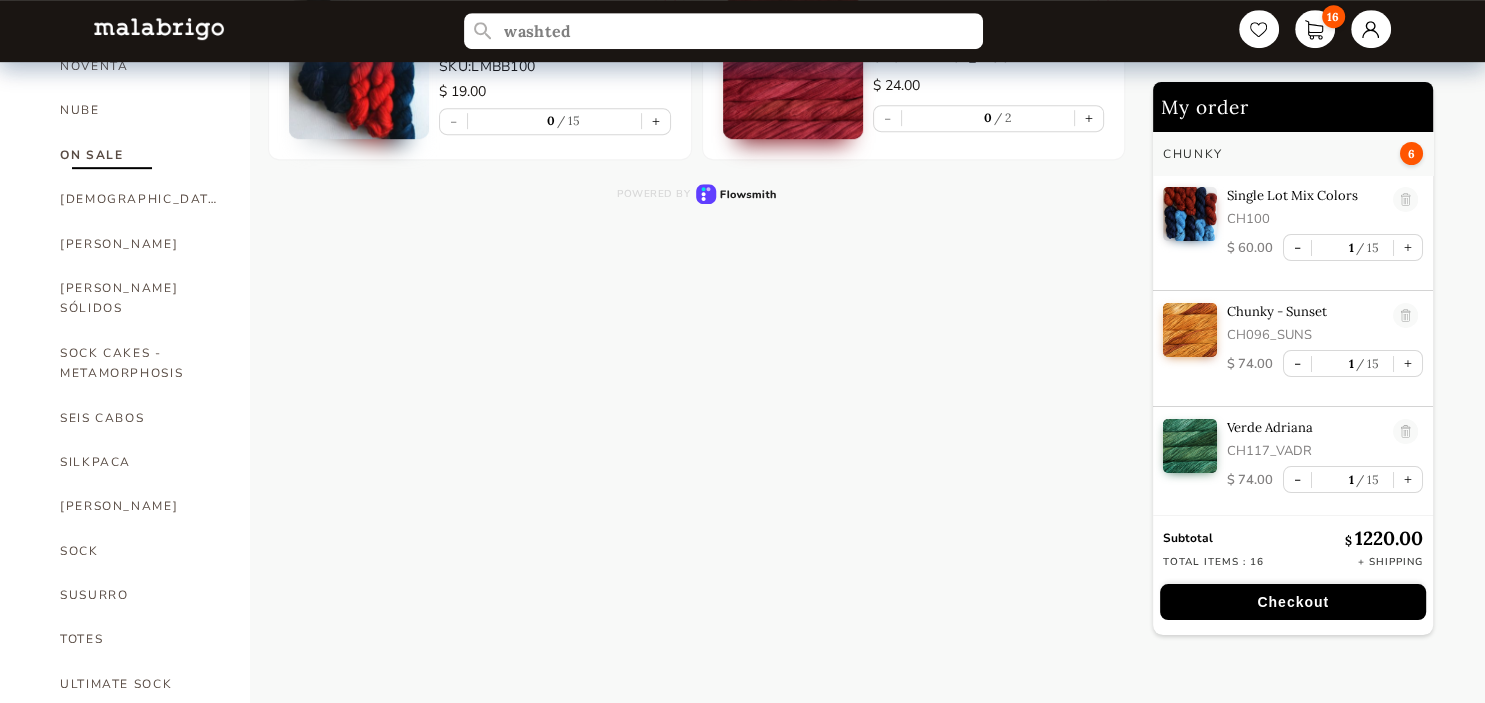 scroll, scrollTop: 1152, scrollLeft: 0, axis: vertical 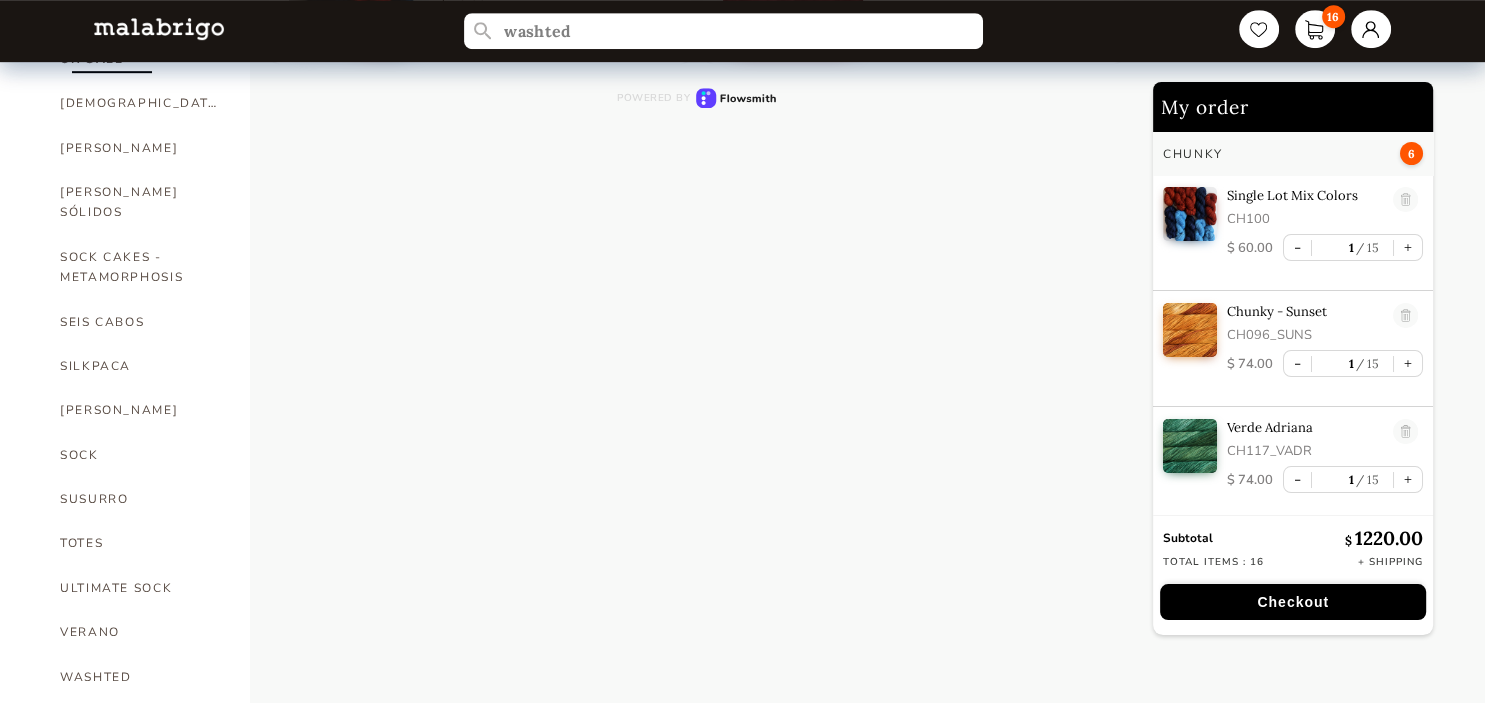 click on "WORSTED" at bounding box center [140, 721] 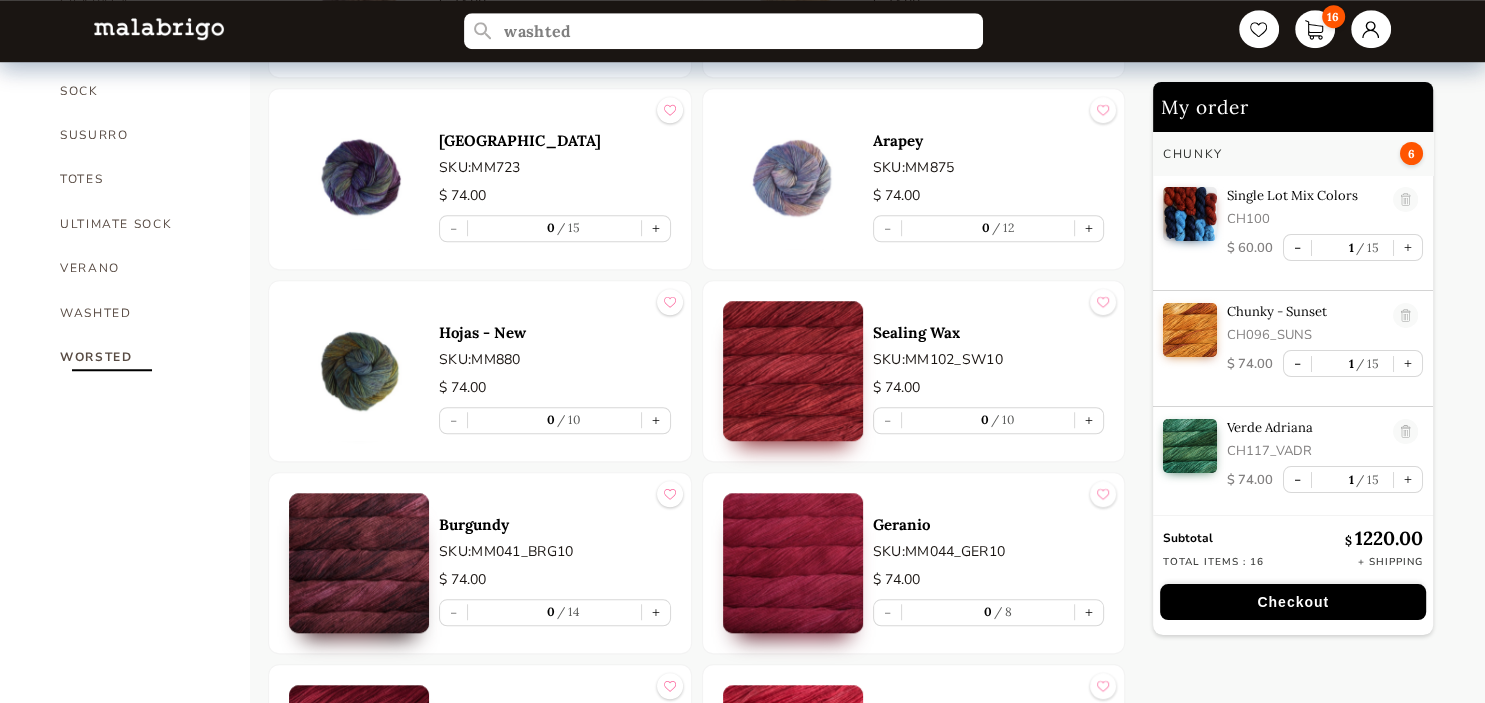 scroll, scrollTop: 1094, scrollLeft: 0, axis: vertical 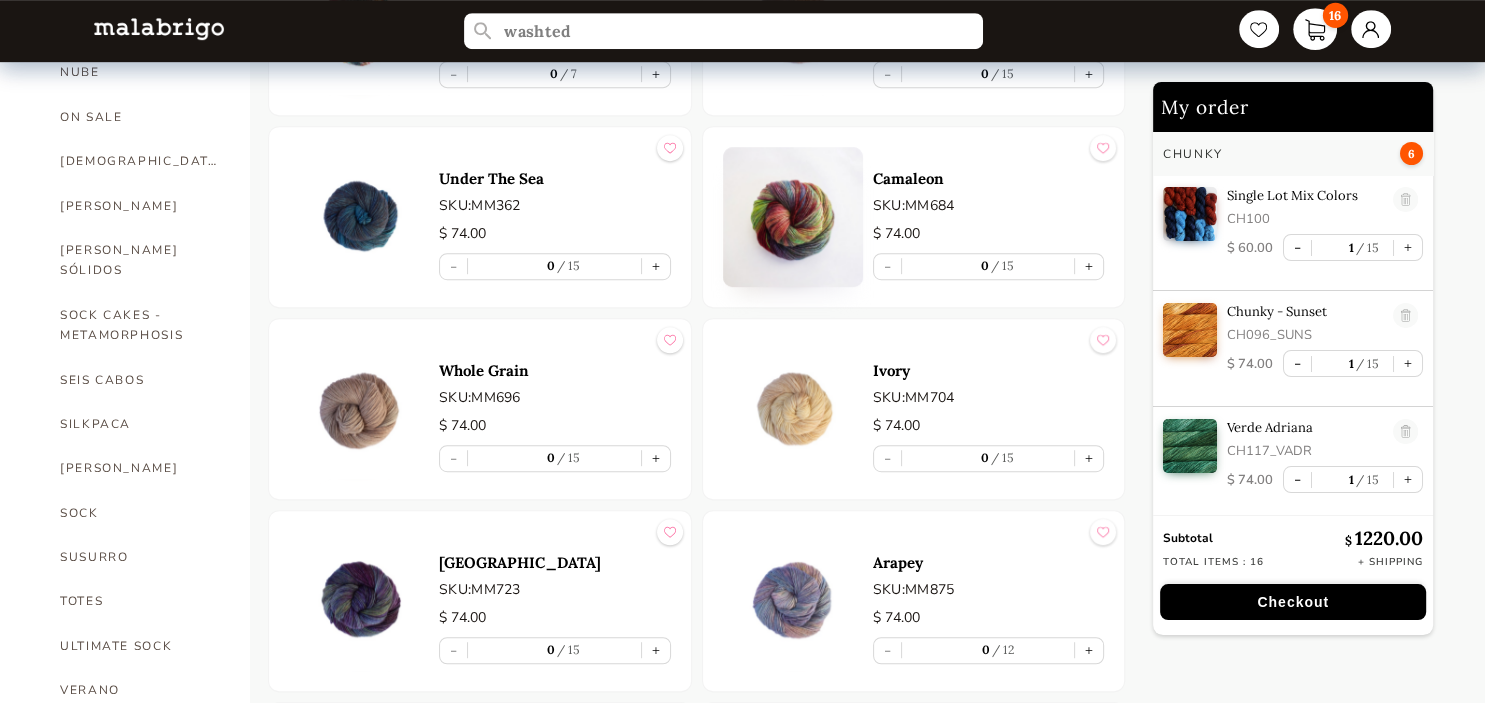 click on "16" at bounding box center [1315, 29] 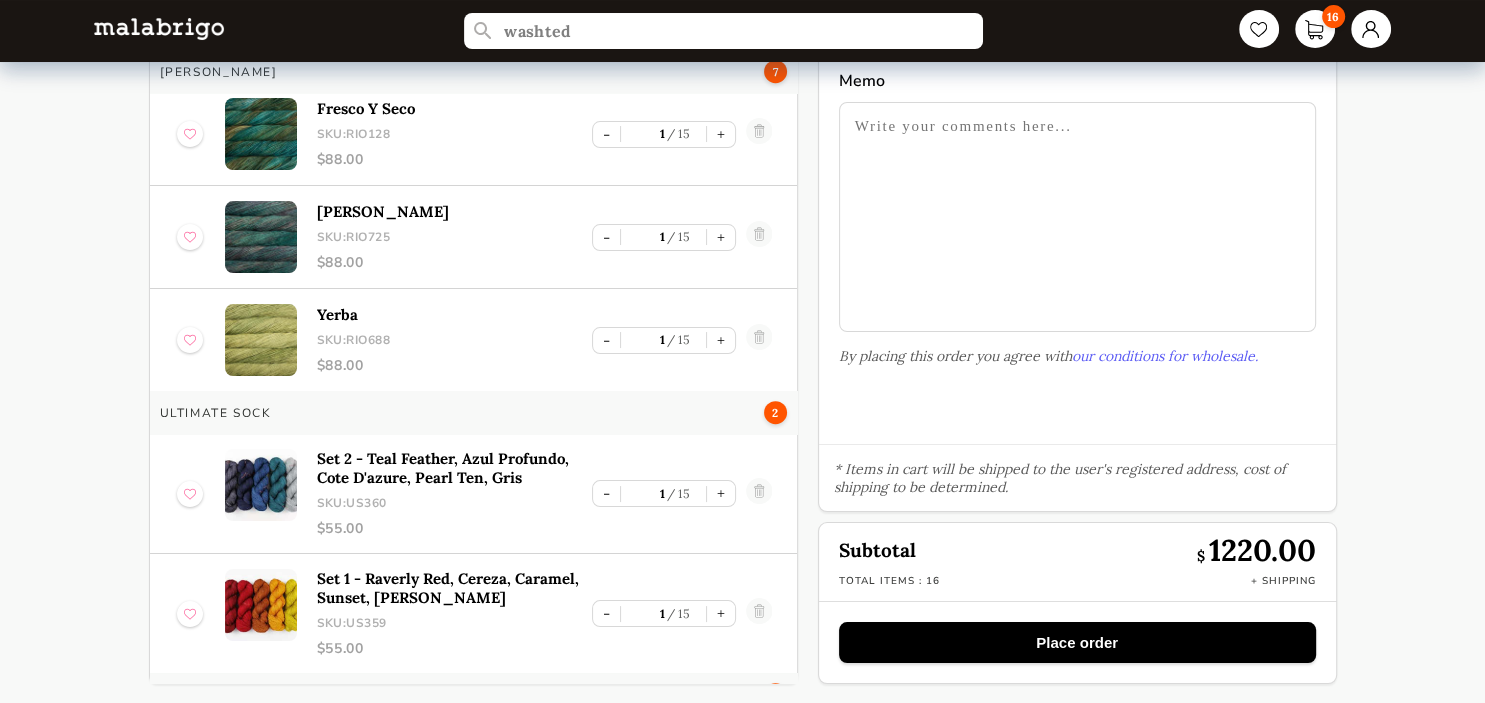 scroll, scrollTop: 1061, scrollLeft: 0, axis: vertical 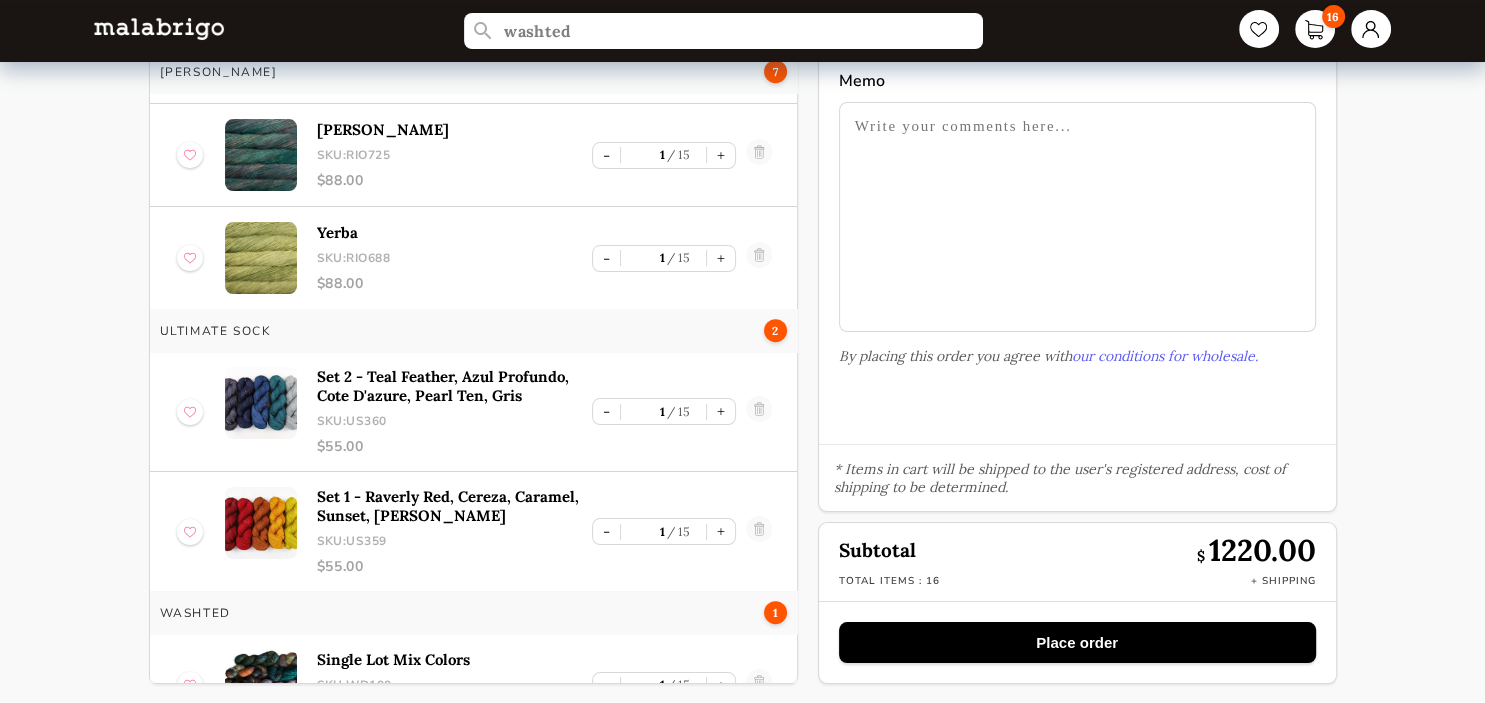 click at bounding box center (261, 403) 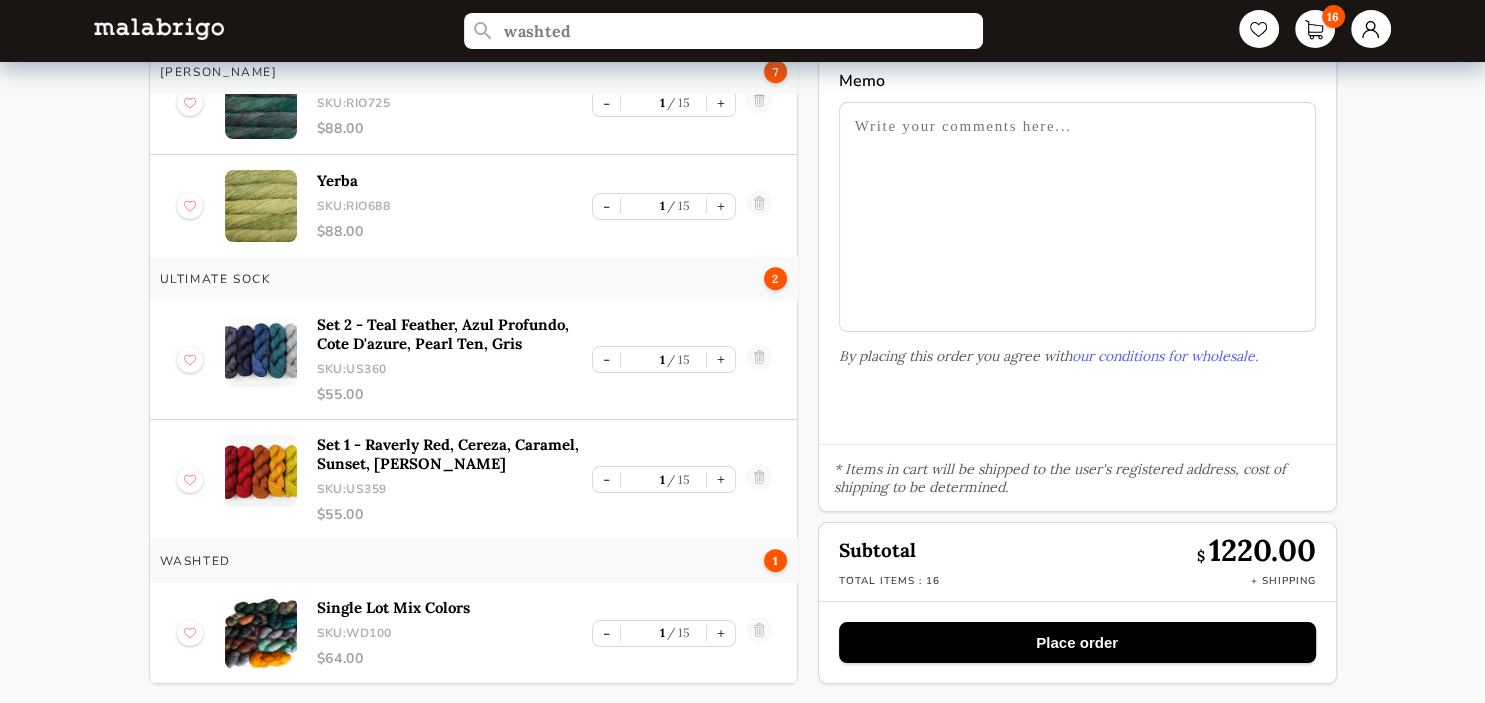 select on "INDEX" 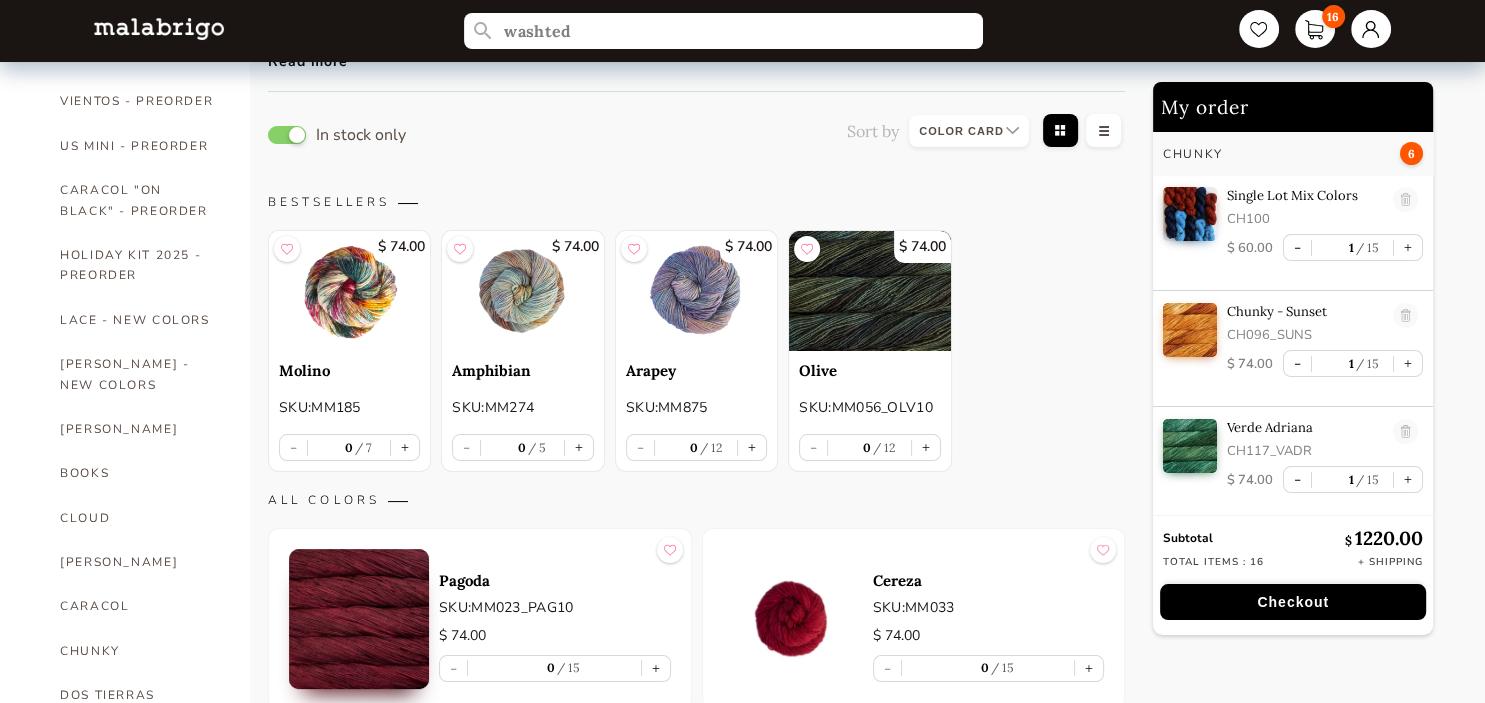 scroll, scrollTop: 1094, scrollLeft: 0, axis: vertical 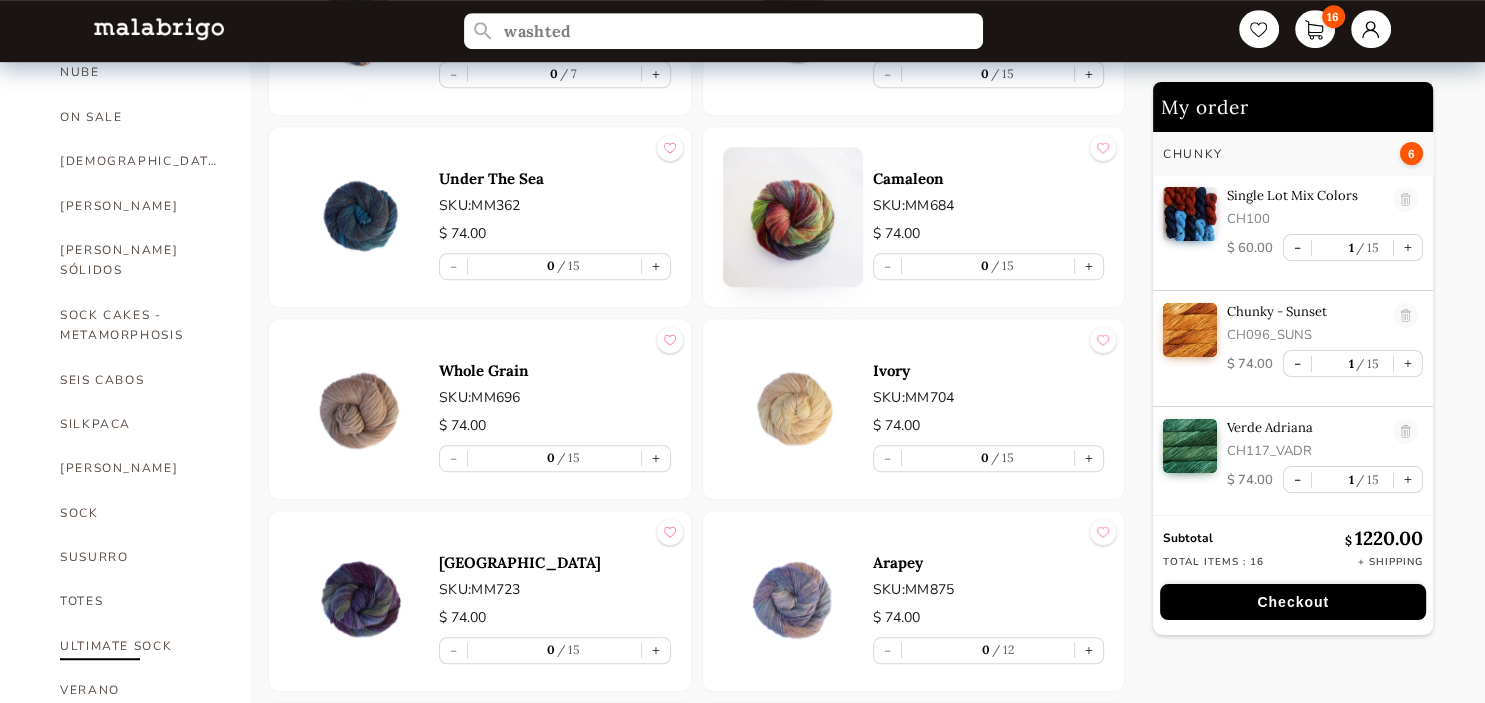 click on "ULTIMATE SOCK" at bounding box center (140, 646) 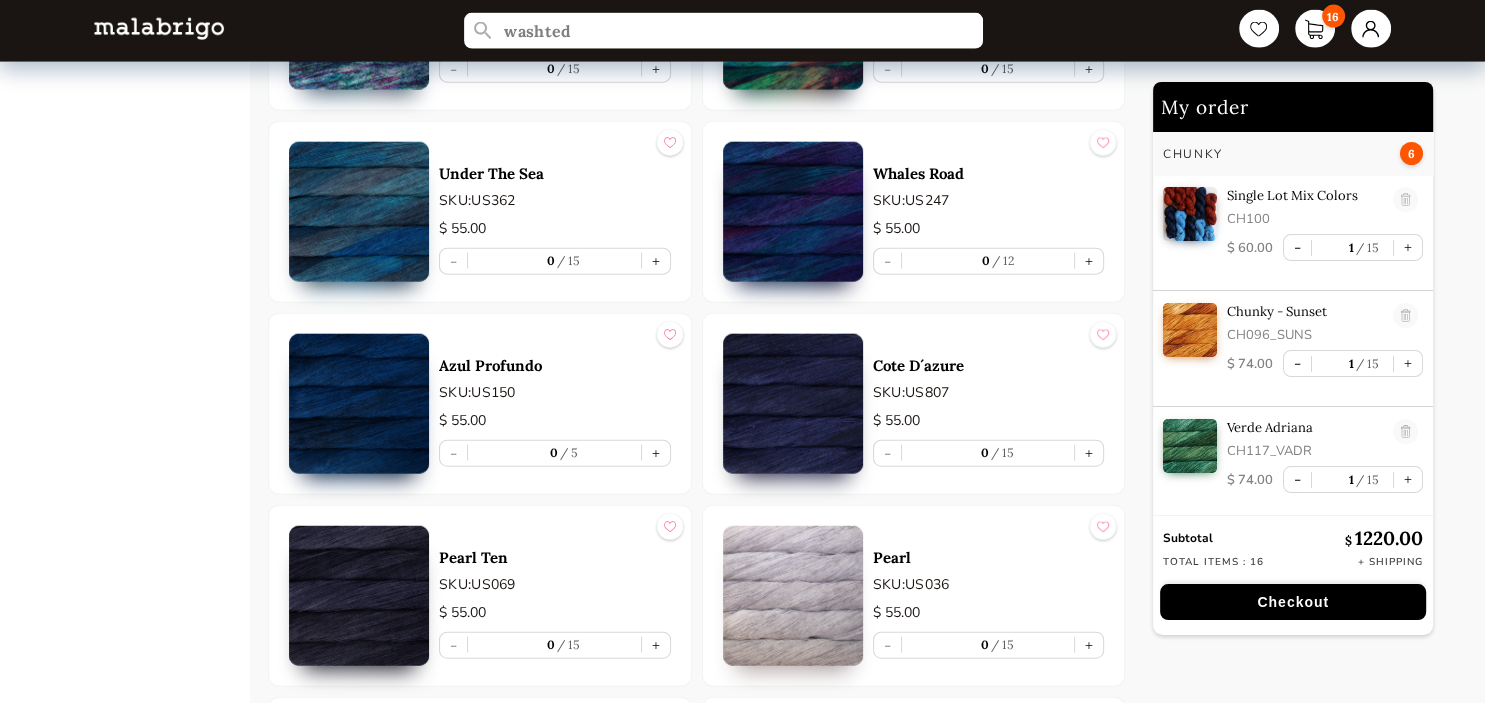 scroll, scrollTop: 4812, scrollLeft: 0, axis: vertical 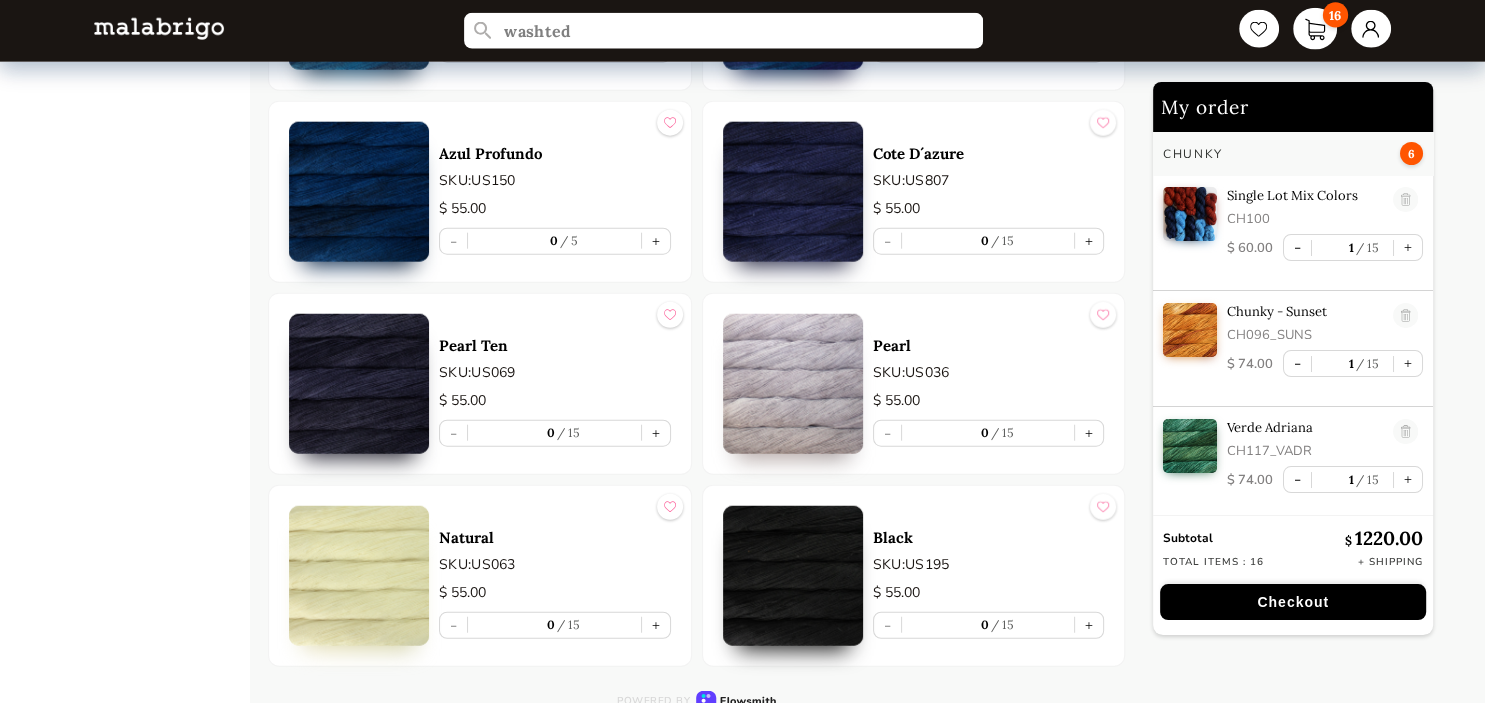 click on "16" at bounding box center [1315, 29] 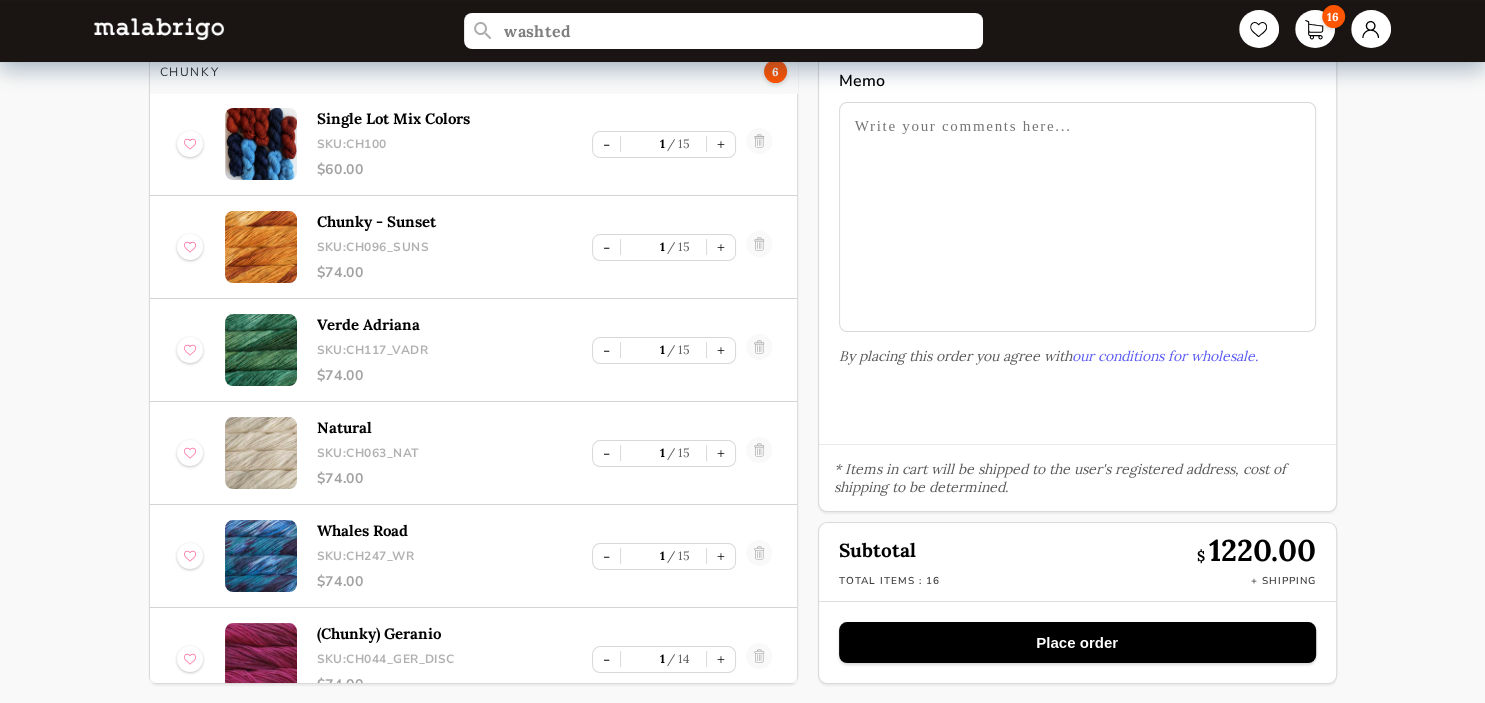 scroll, scrollTop: 0, scrollLeft: 0, axis: both 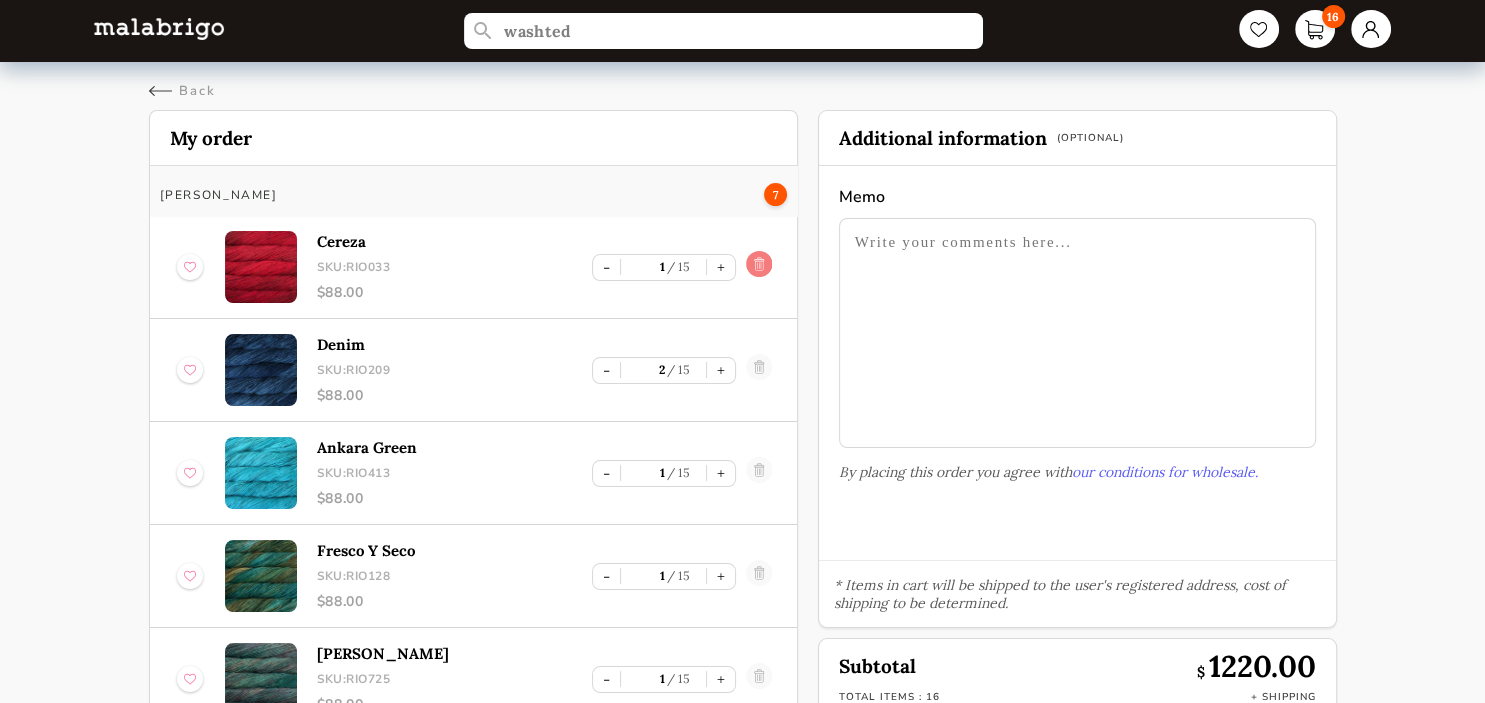 click at bounding box center (759, 267) 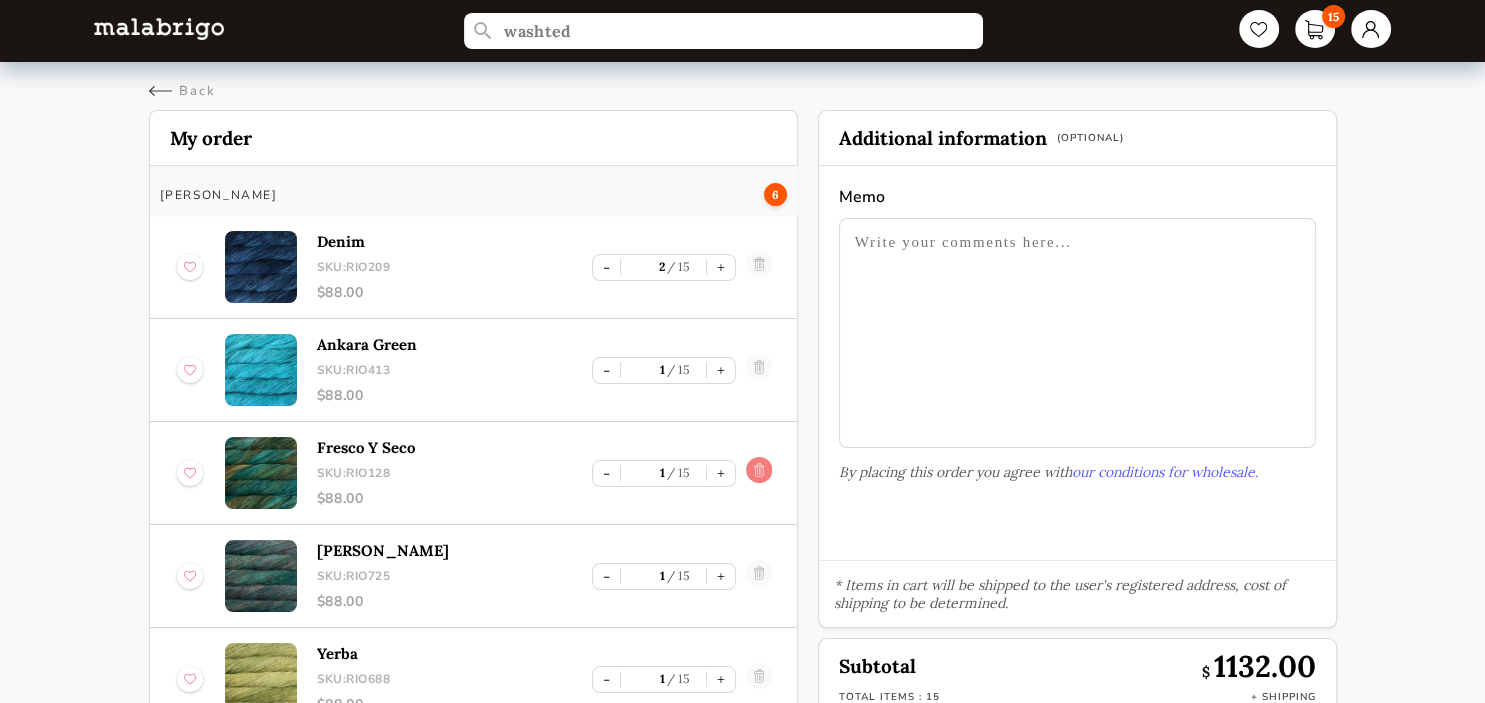 click at bounding box center (759, 473) 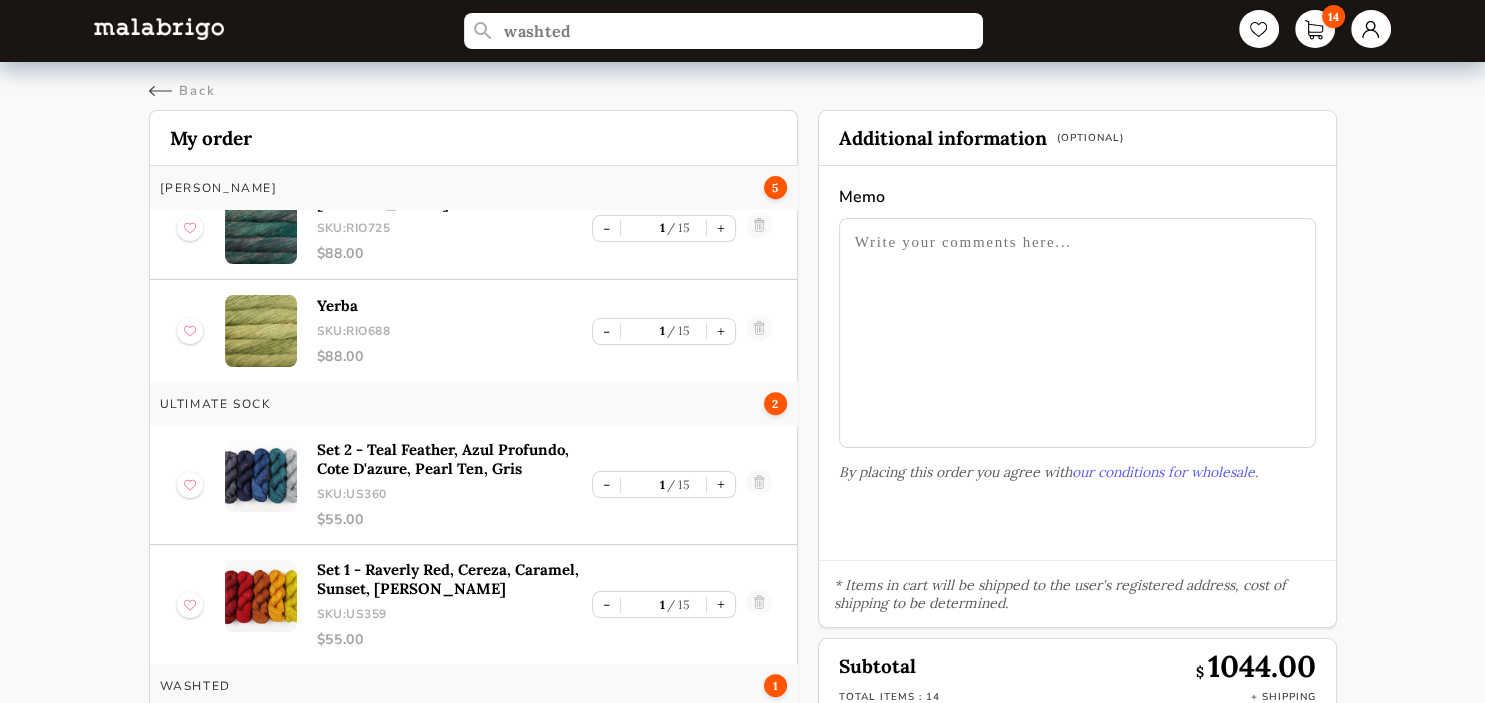 scroll, scrollTop: 907, scrollLeft: 0, axis: vertical 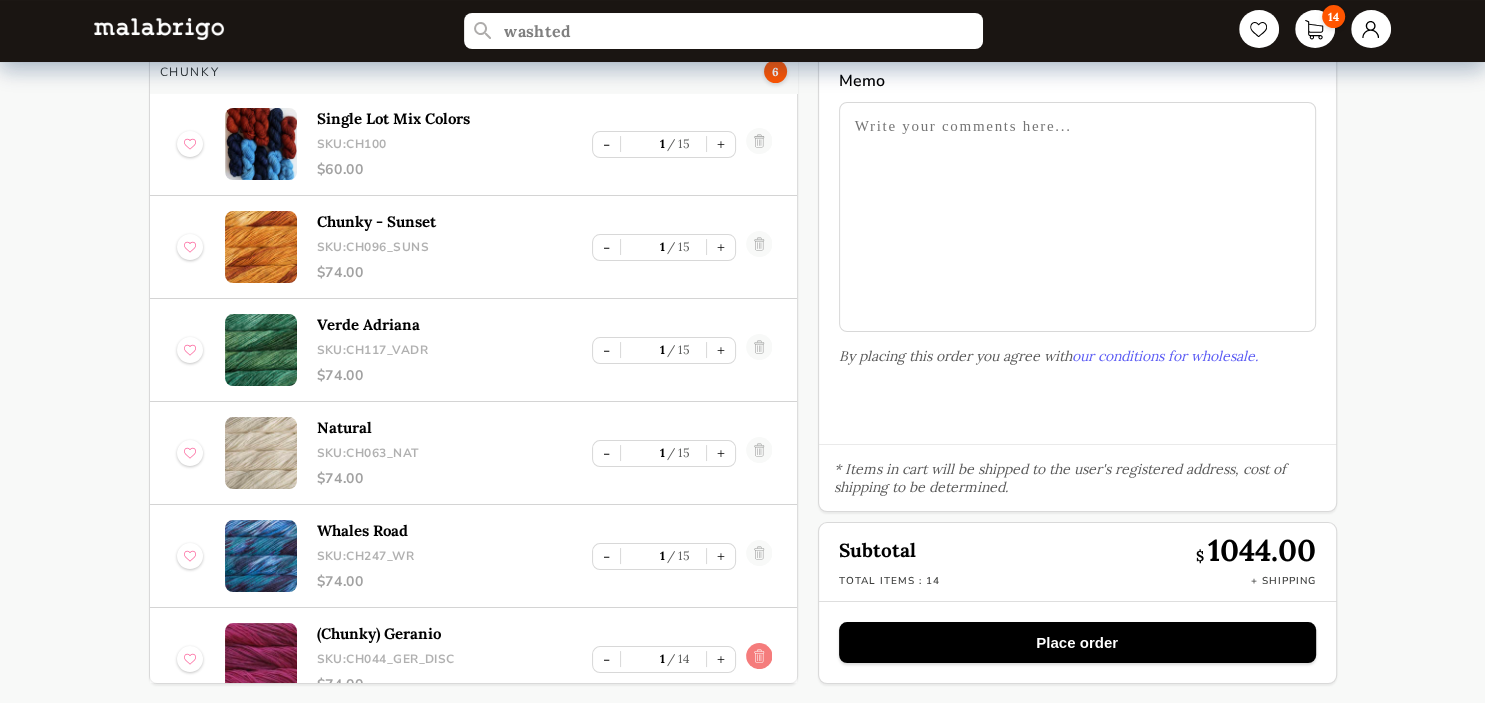 click at bounding box center (759, 659) 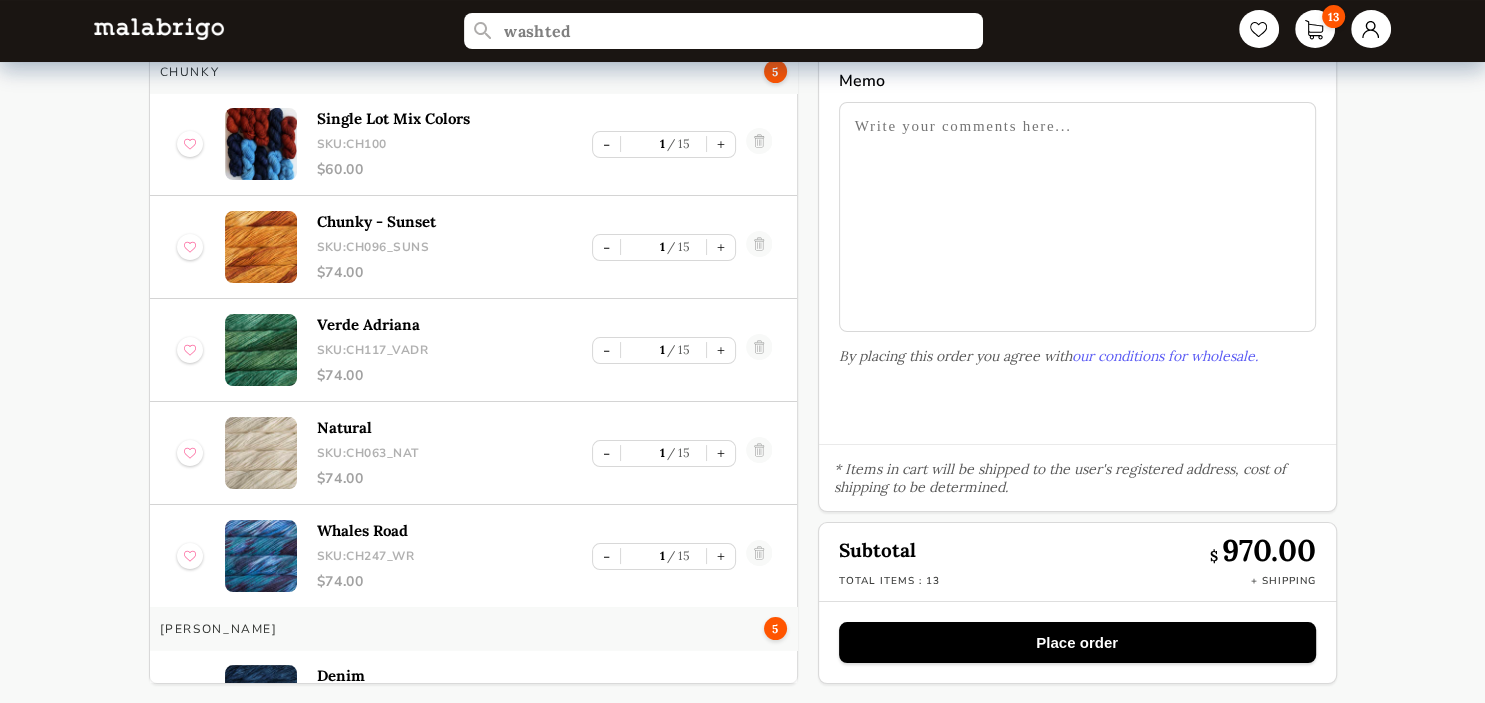 scroll, scrollTop: 0, scrollLeft: 0, axis: both 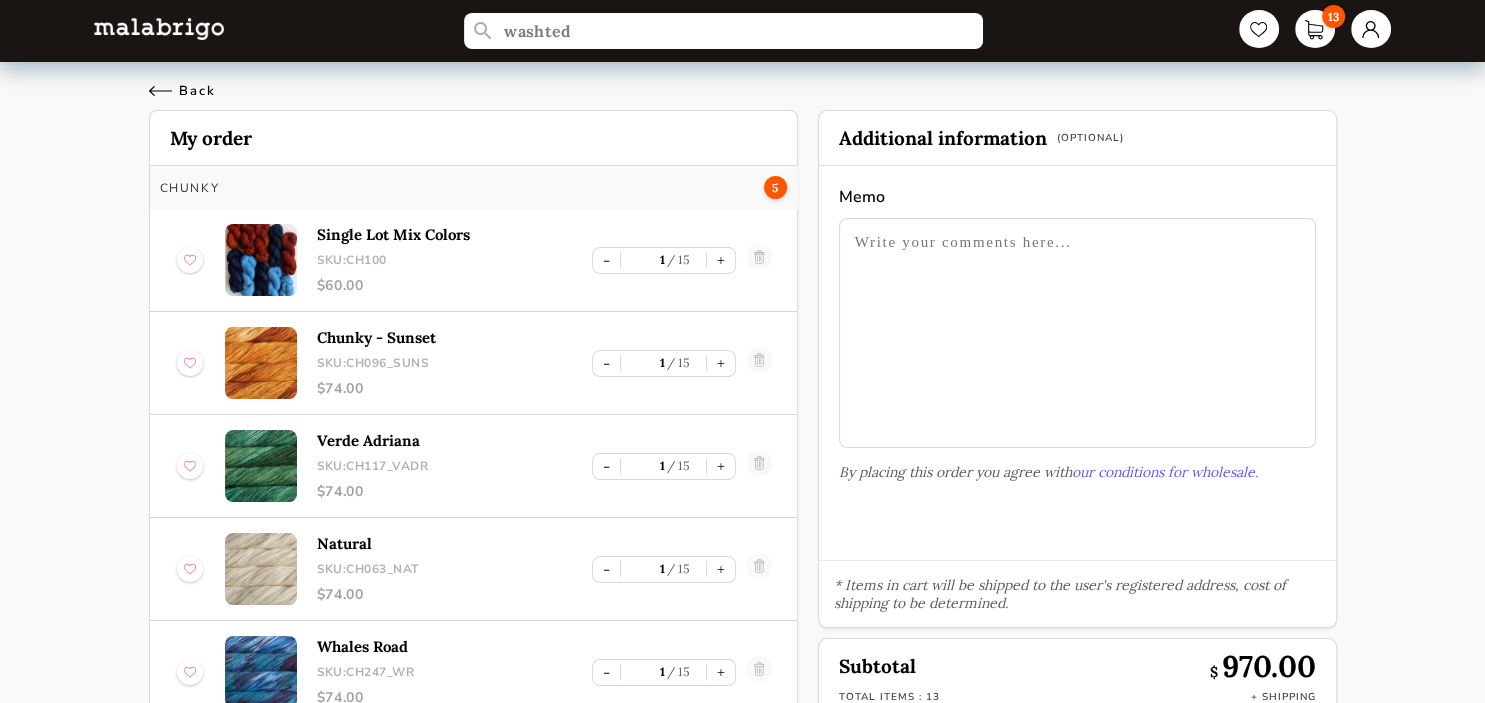 click on "Back" at bounding box center (182, 91) 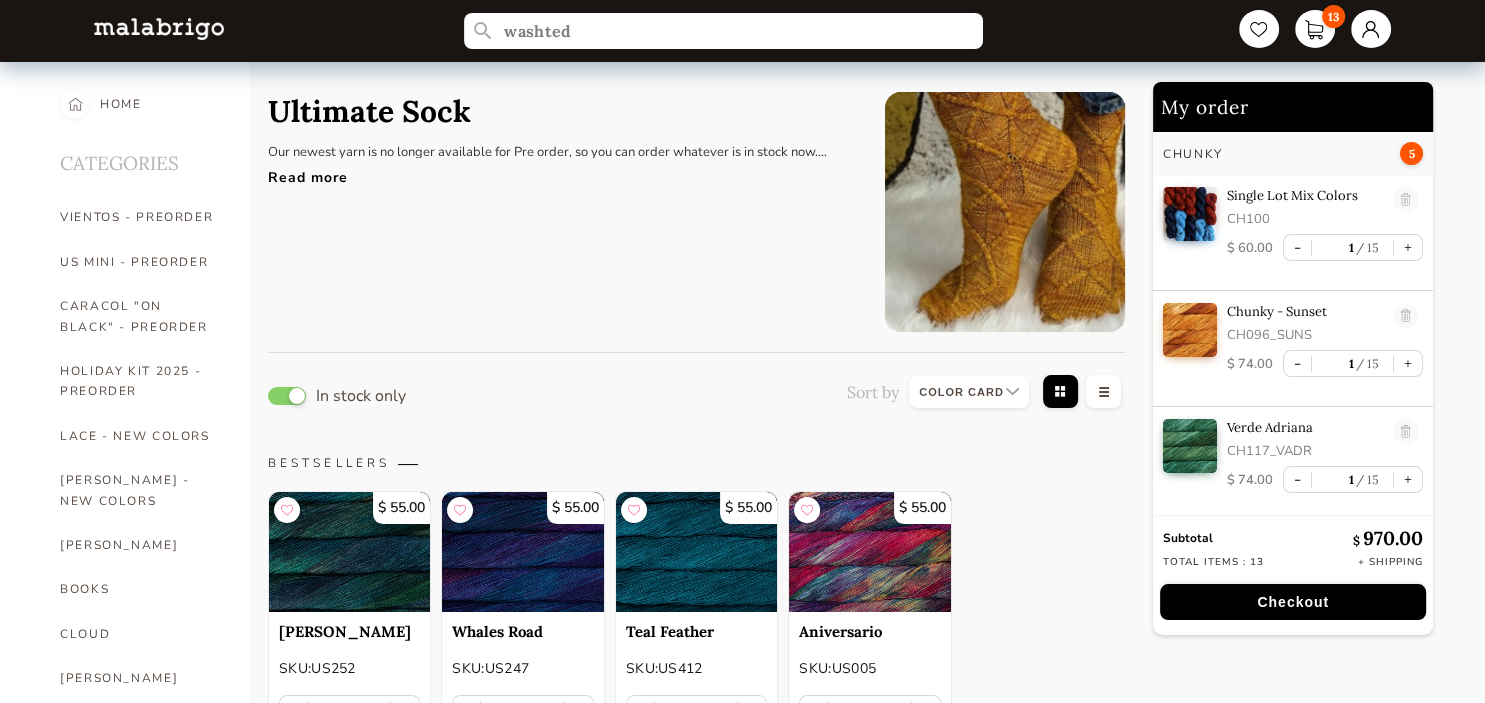 scroll, scrollTop: 4812, scrollLeft: 0, axis: vertical 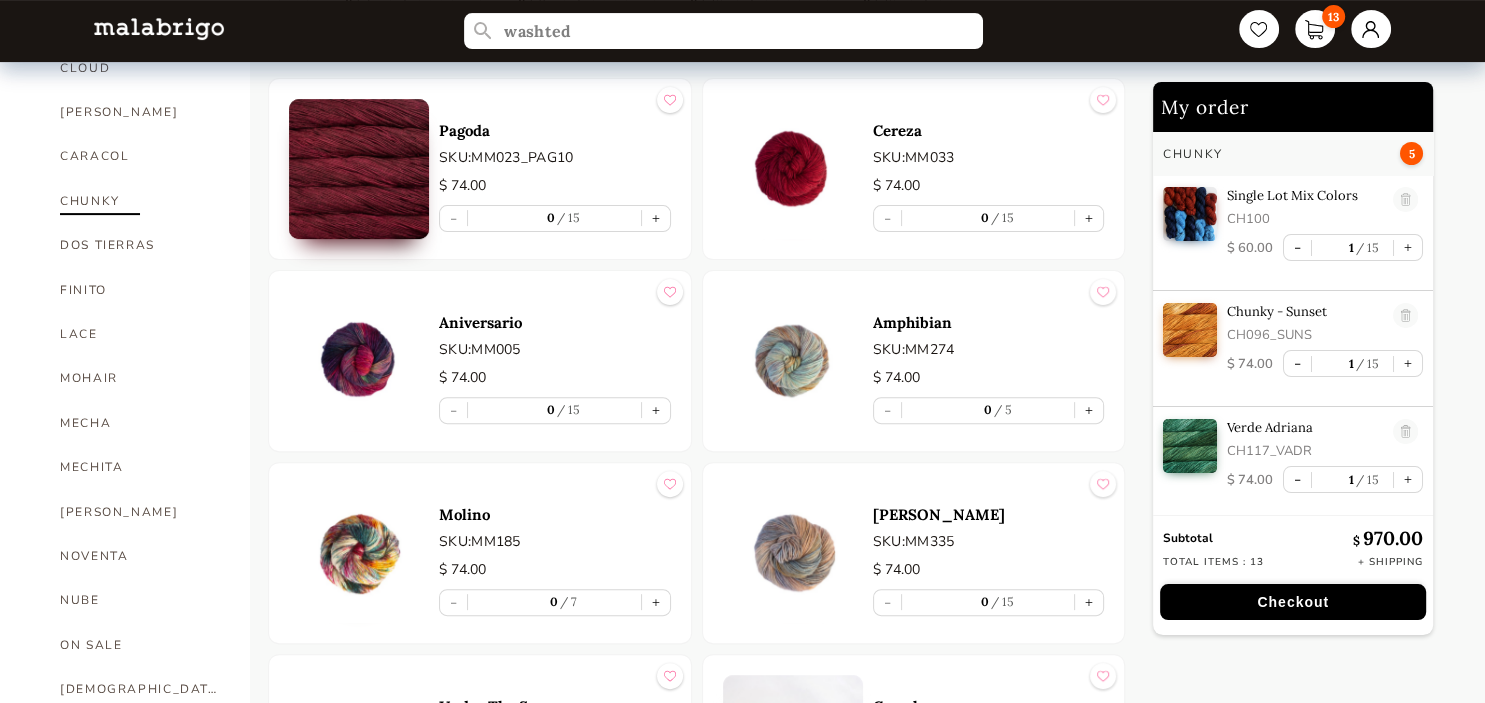 click on "CHUNKY" at bounding box center [140, 201] 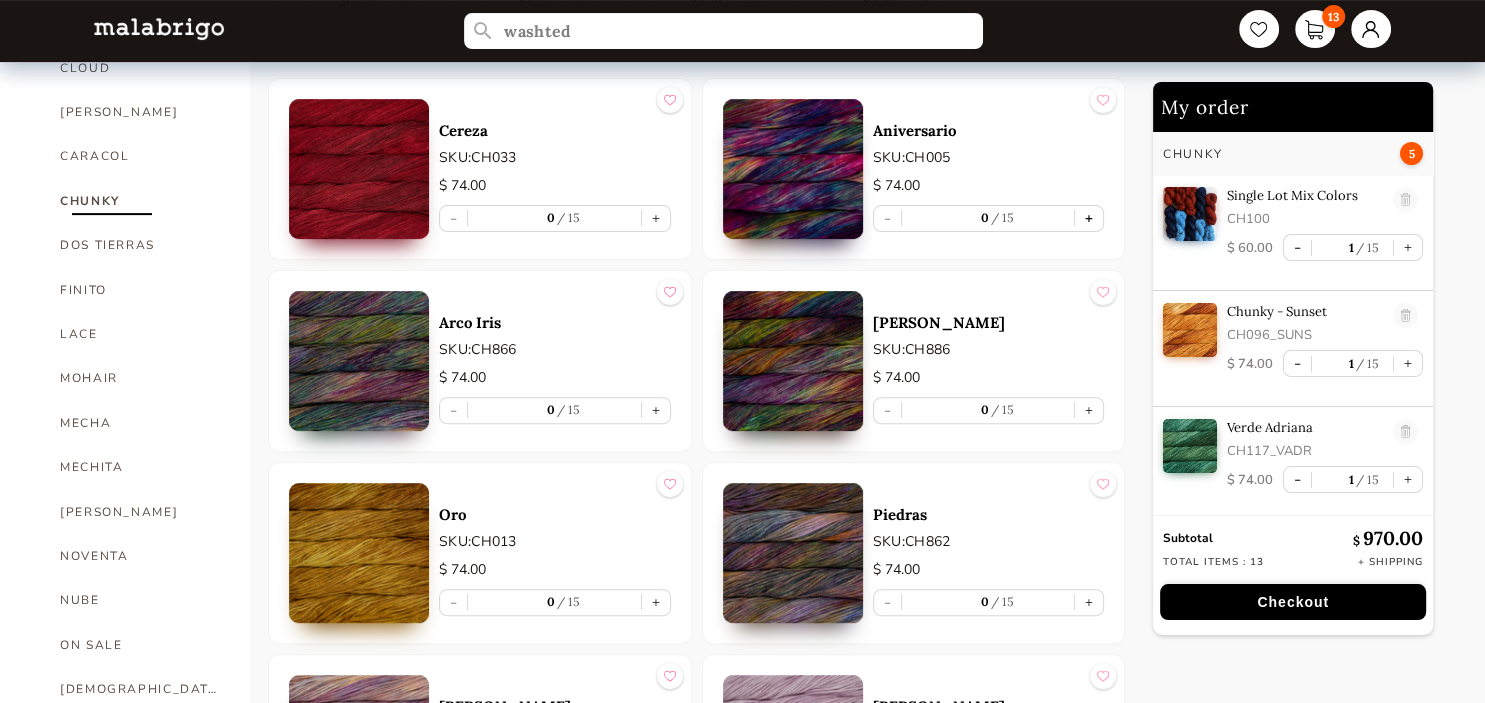 click on "+" at bounding box center (1089, 218) 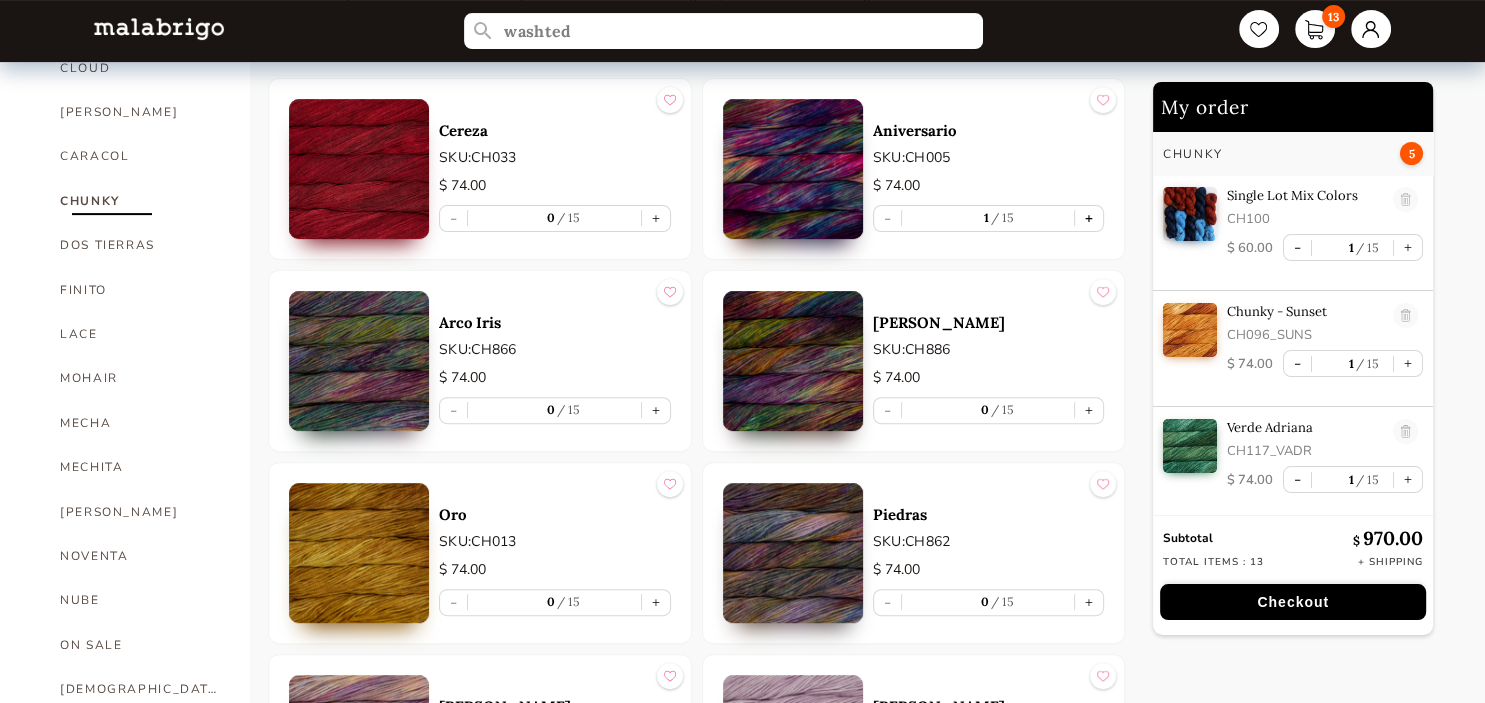 scroll, scrollTop: 341, scrollLeft: 0, axis: vertical 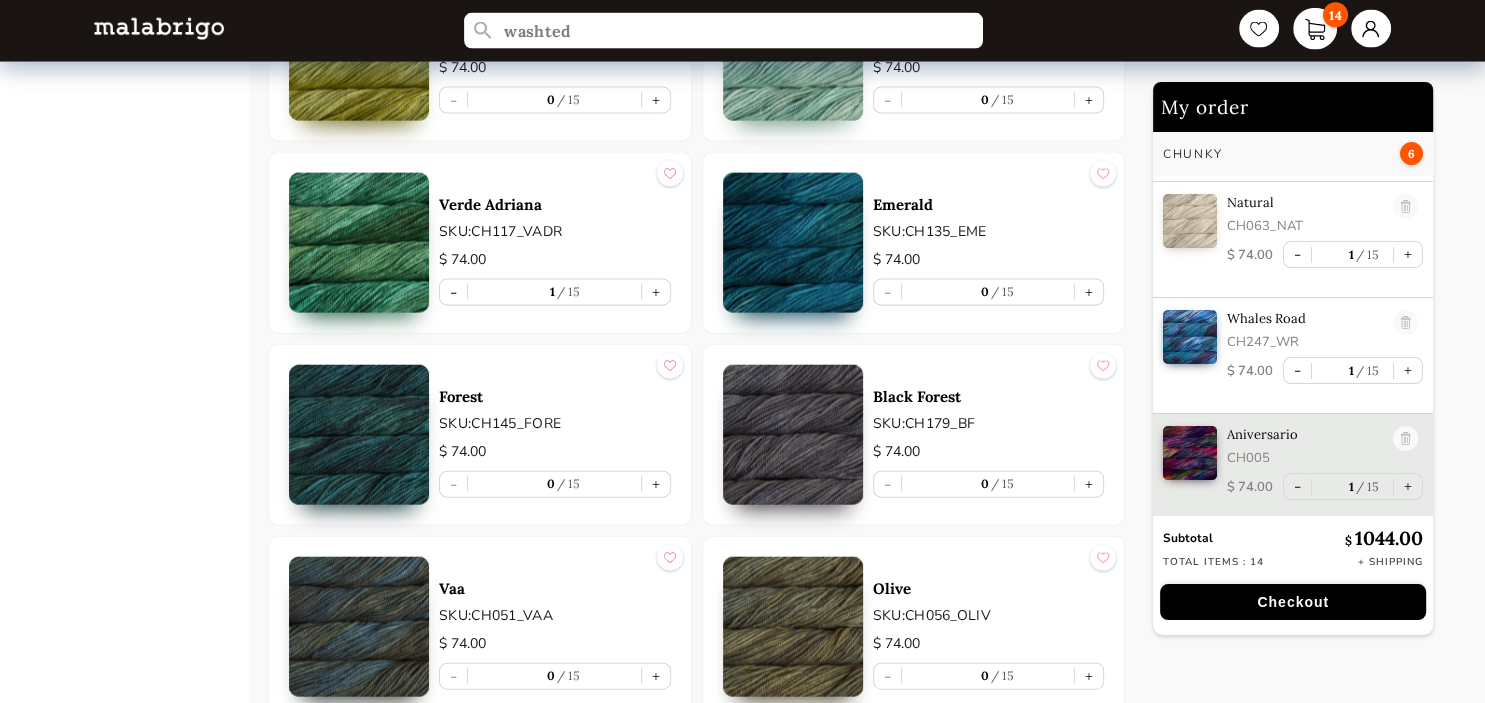 click on "14" at bounding box center [1315, 29] 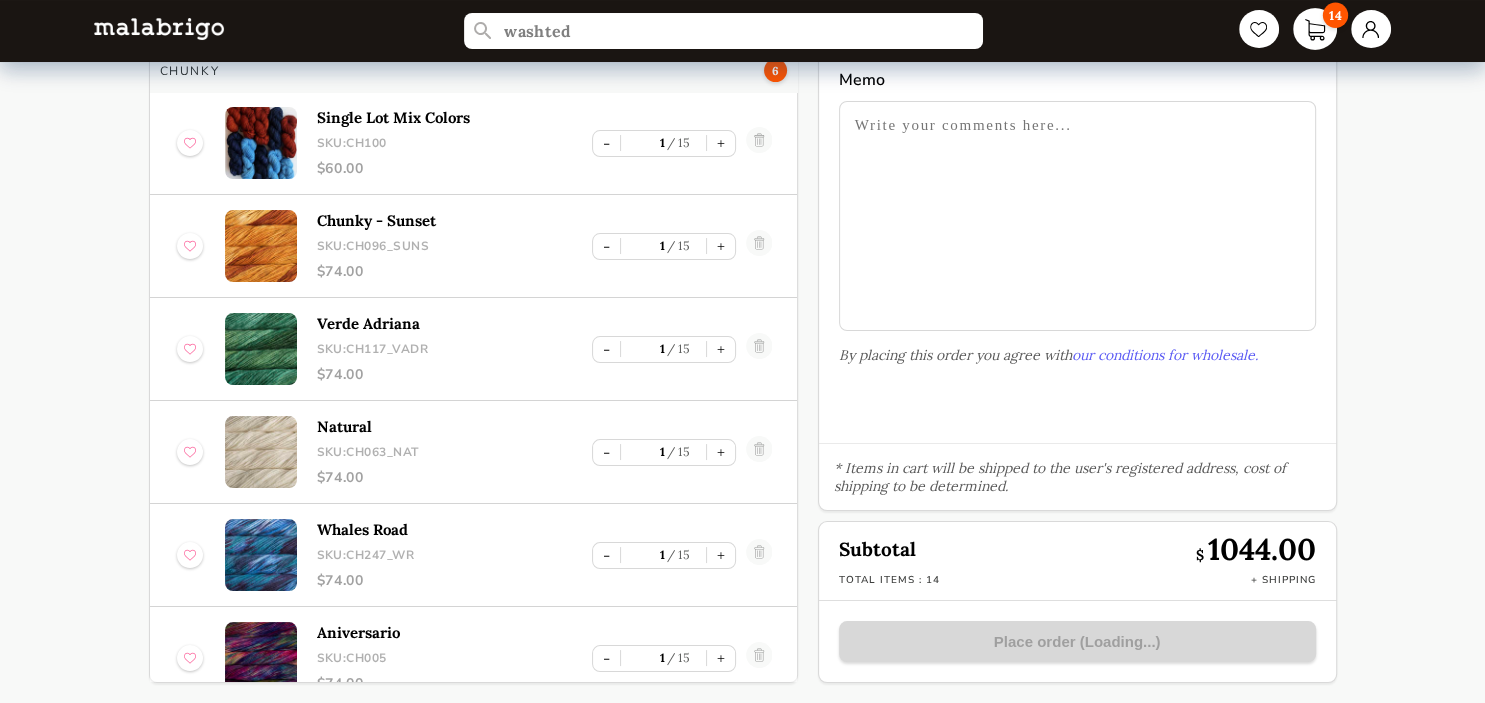 scroll, scrollTop: 116, scrollLeft: 0, axis: vertical 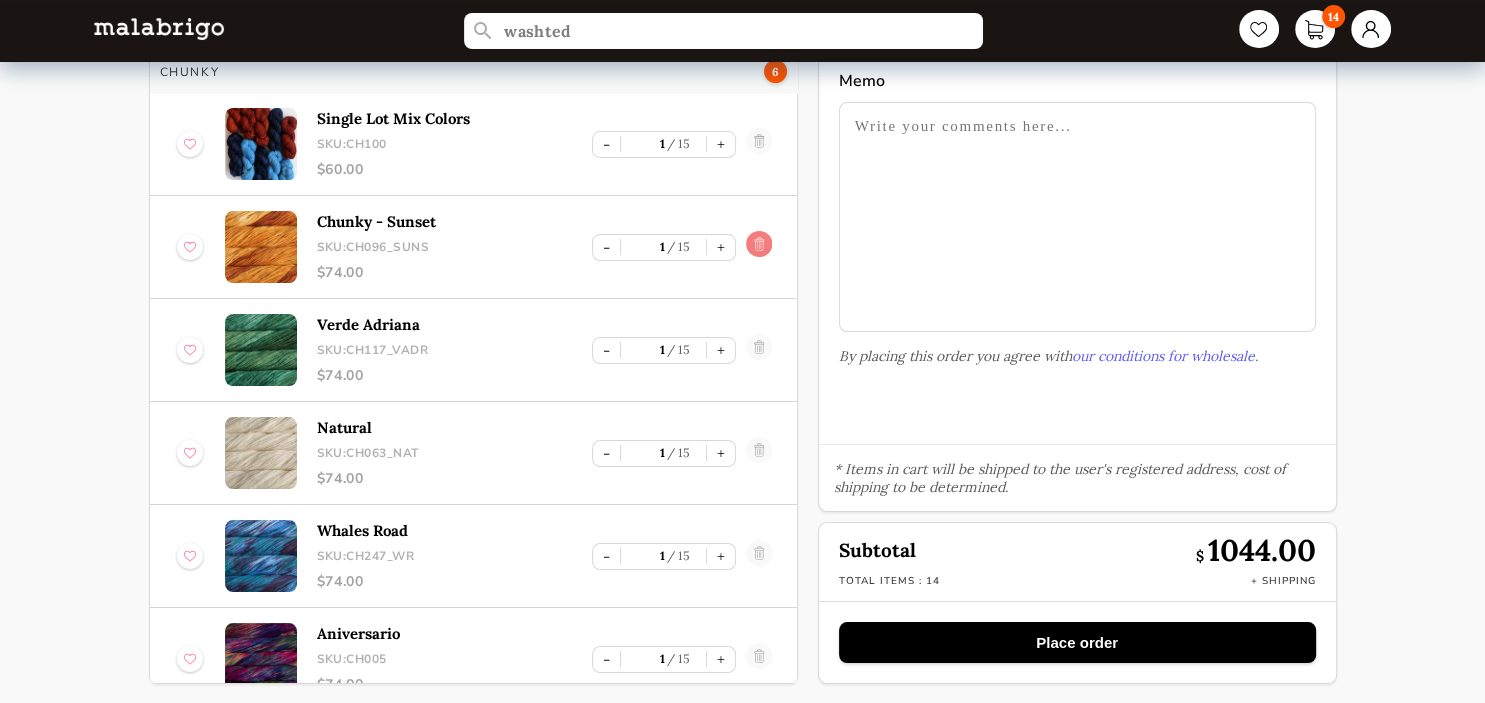 click at bounding box center [759, 247] 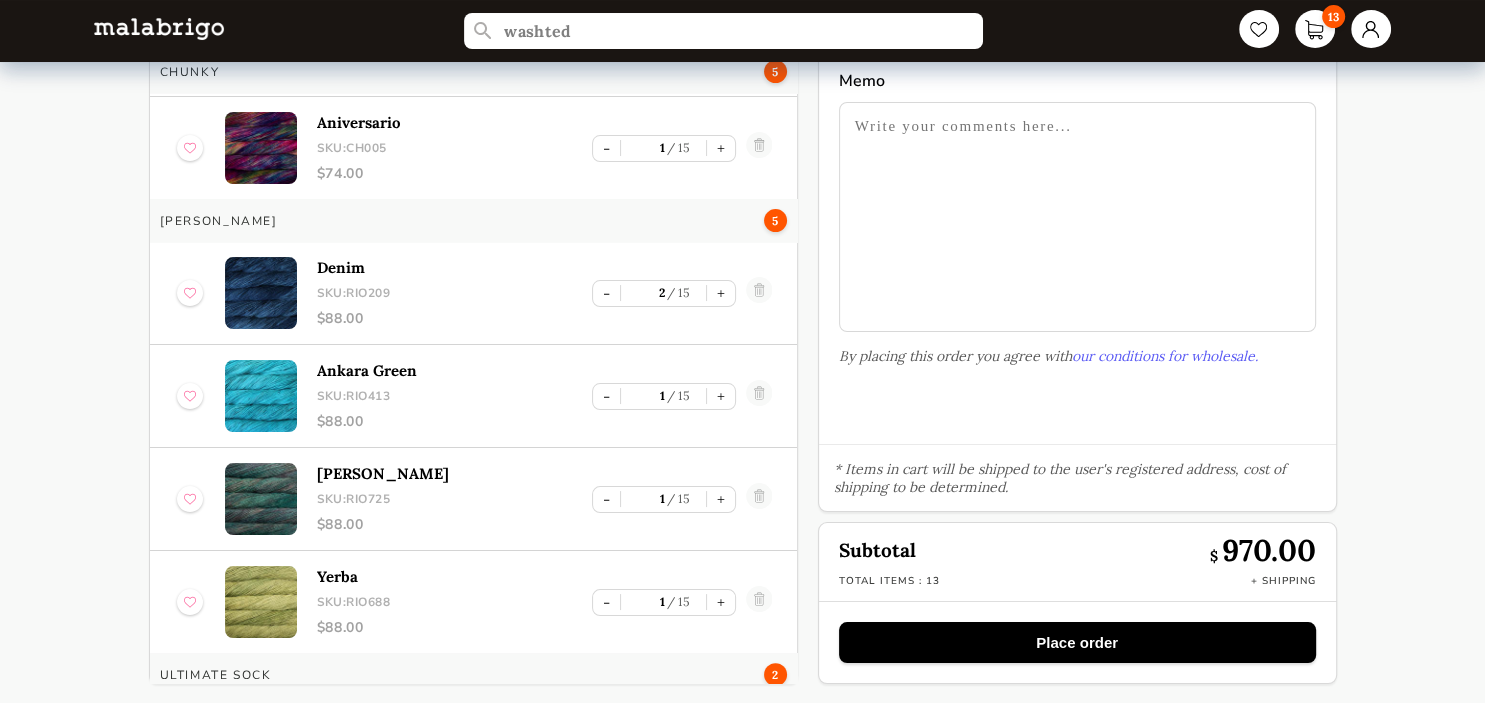 scroll, scrollTop: 245, scrollLeft: 0, axis: vertical 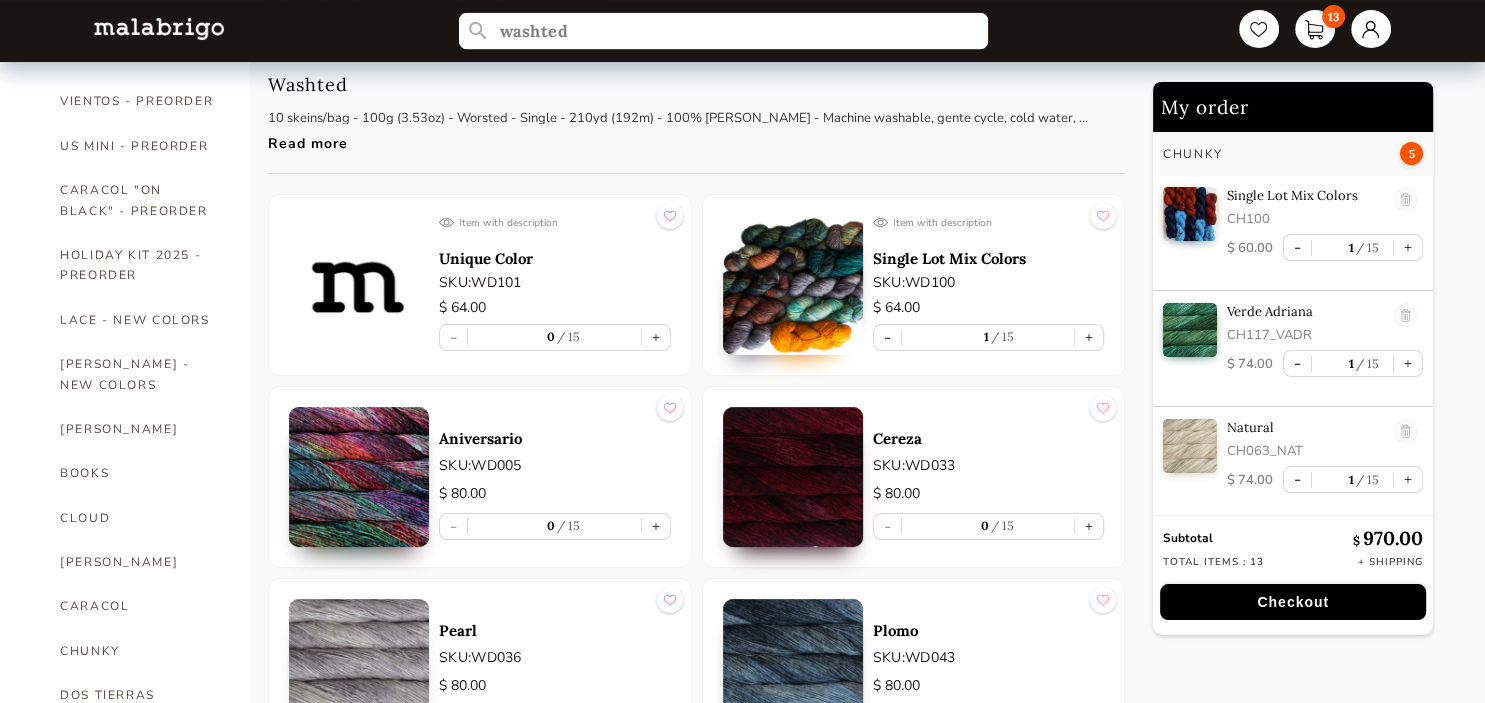 click on "washted" at bounding box center (723, 31) 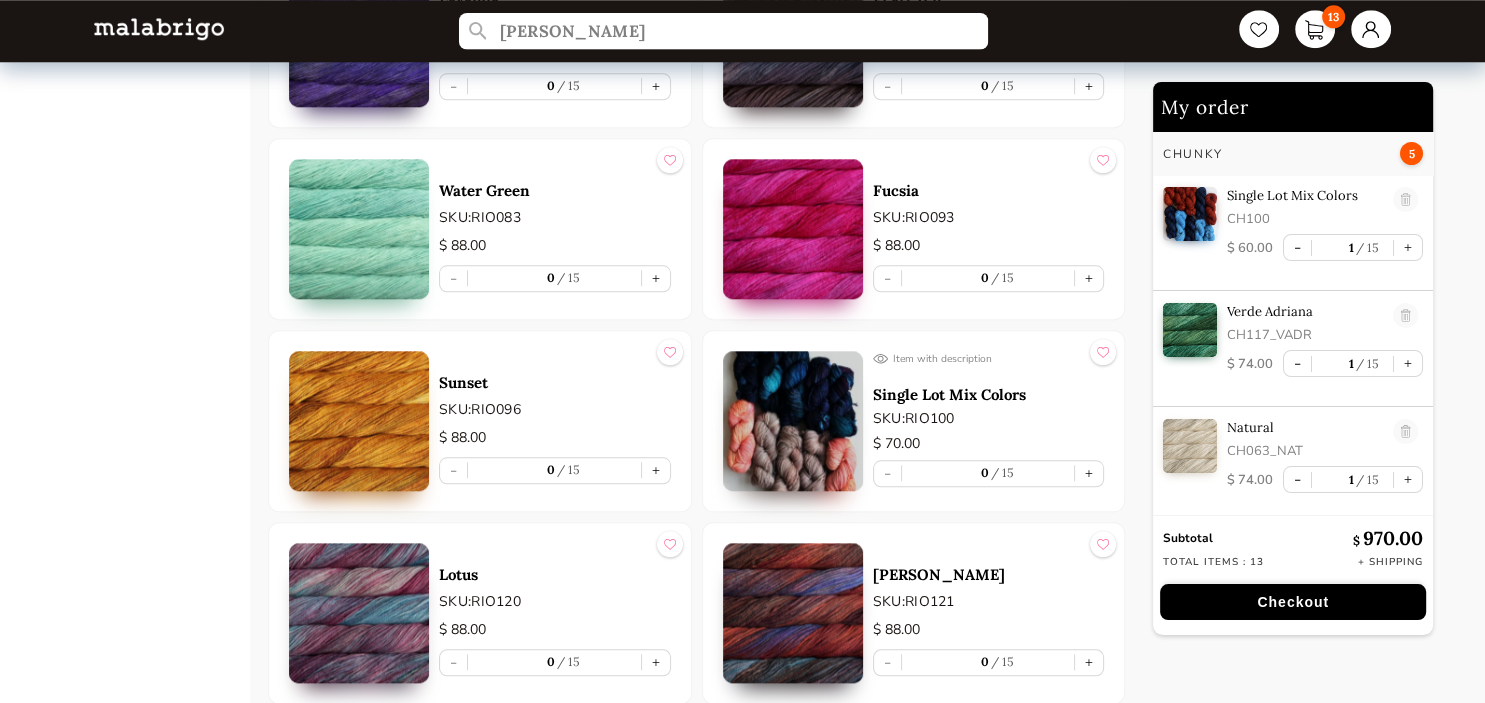 scroll, scrollTop: 2006, scrollLeft: 0, axis: vertical 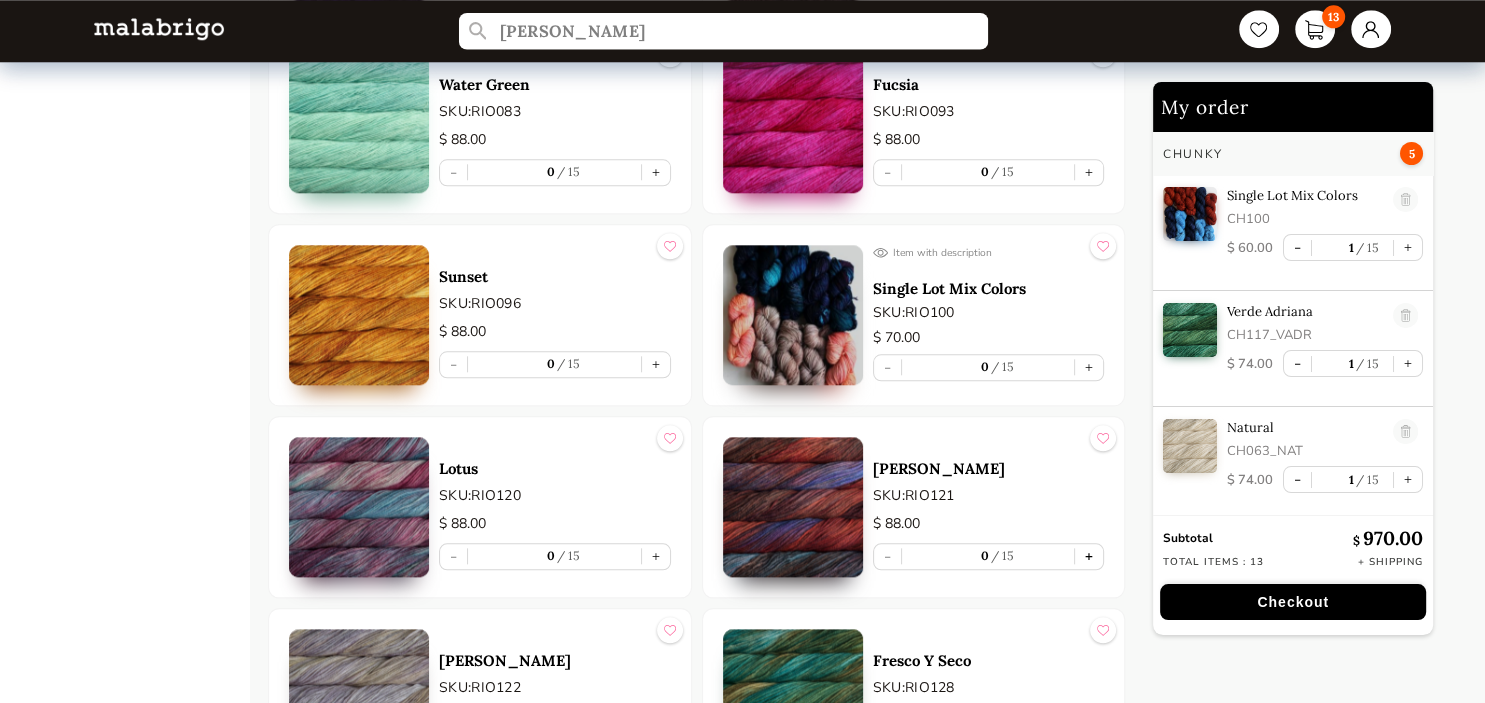 type on "[PERSON_NAME]" 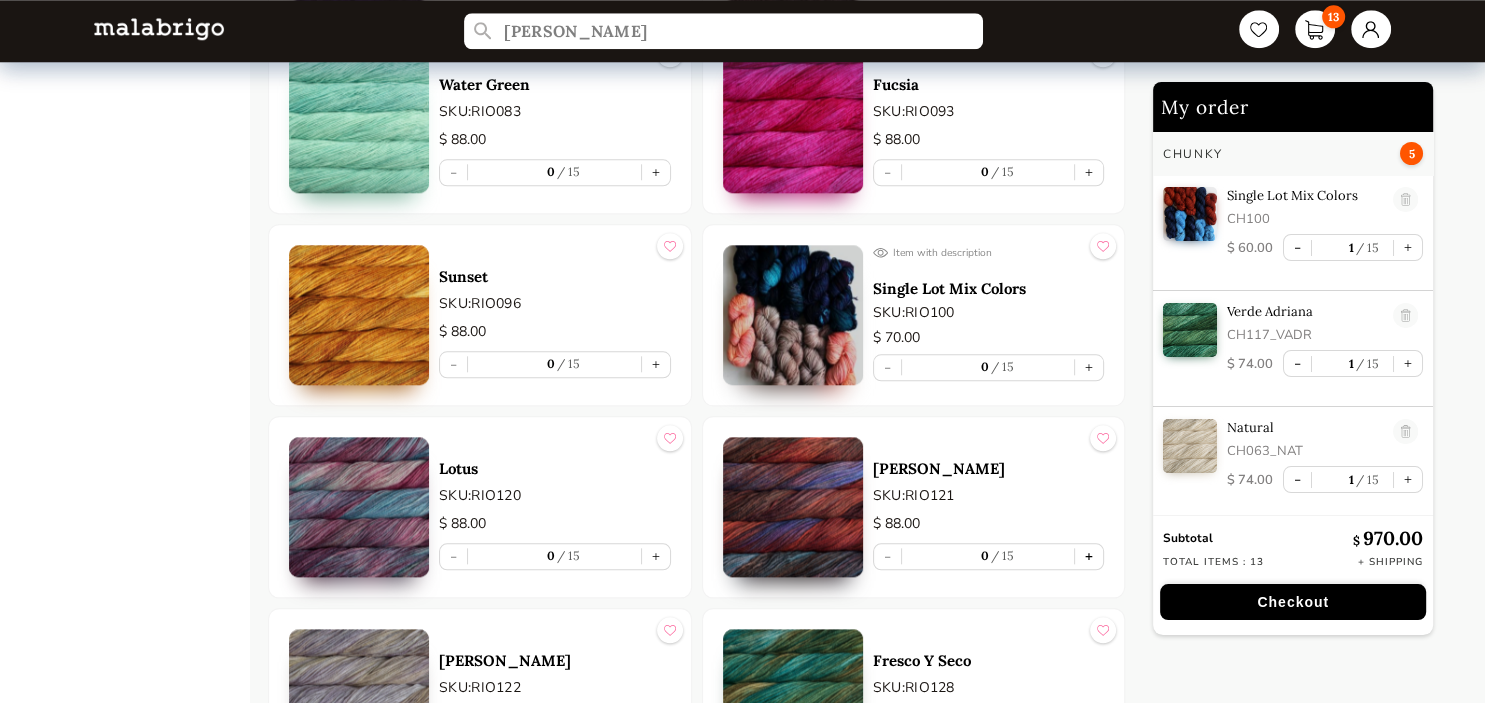 click on "+" at bounding box center [1089, 556] 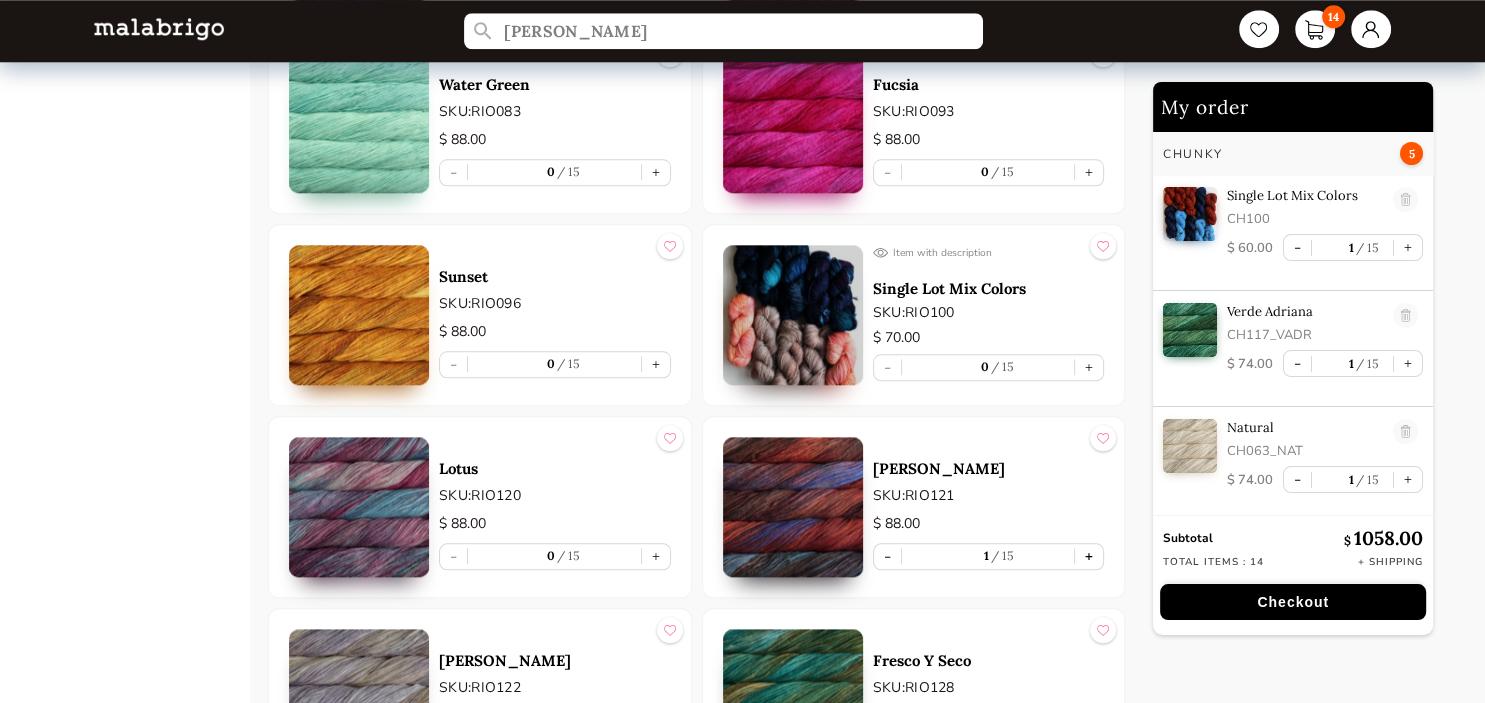 type on "1" 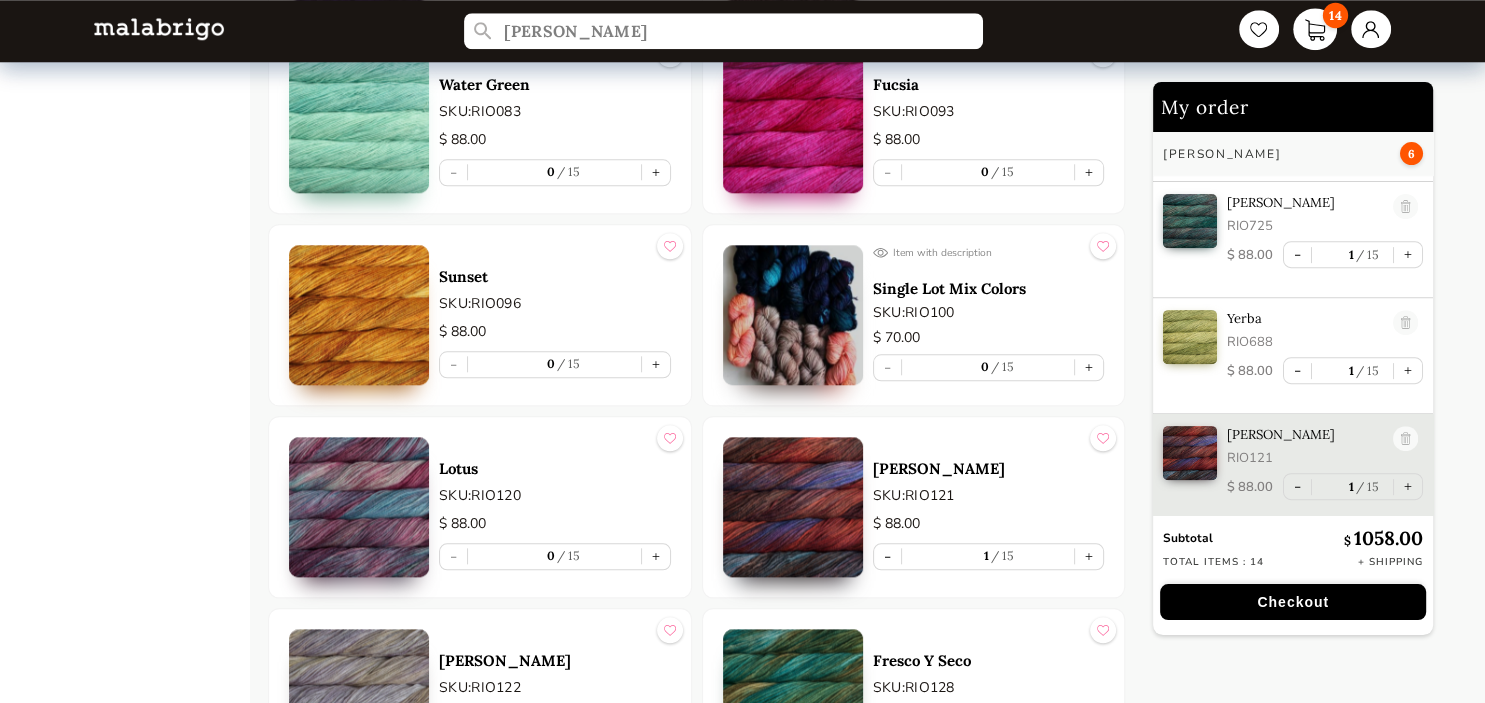 click on "14" at bounding box center (1315, 29) 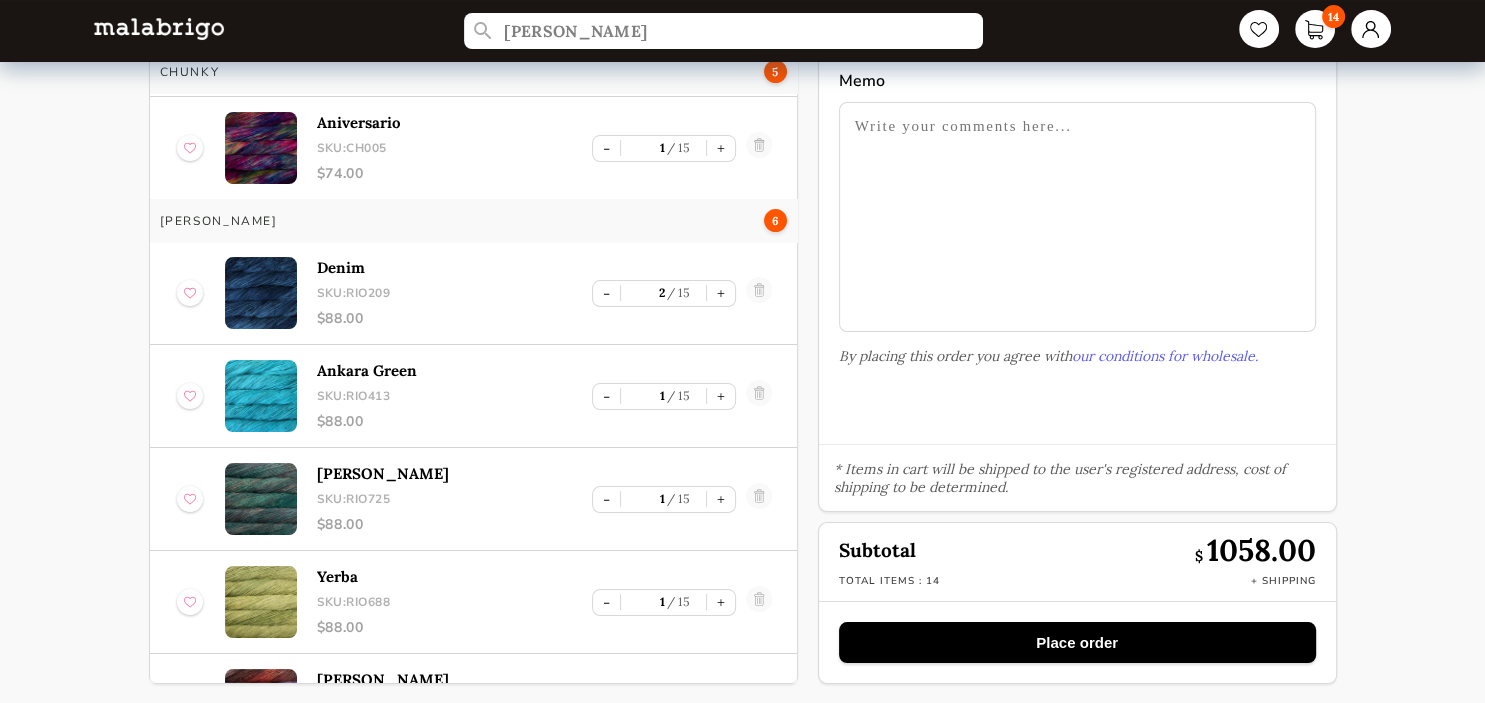 scroll, scrollTop: 490, scrollLeft: 0, axis: vertical 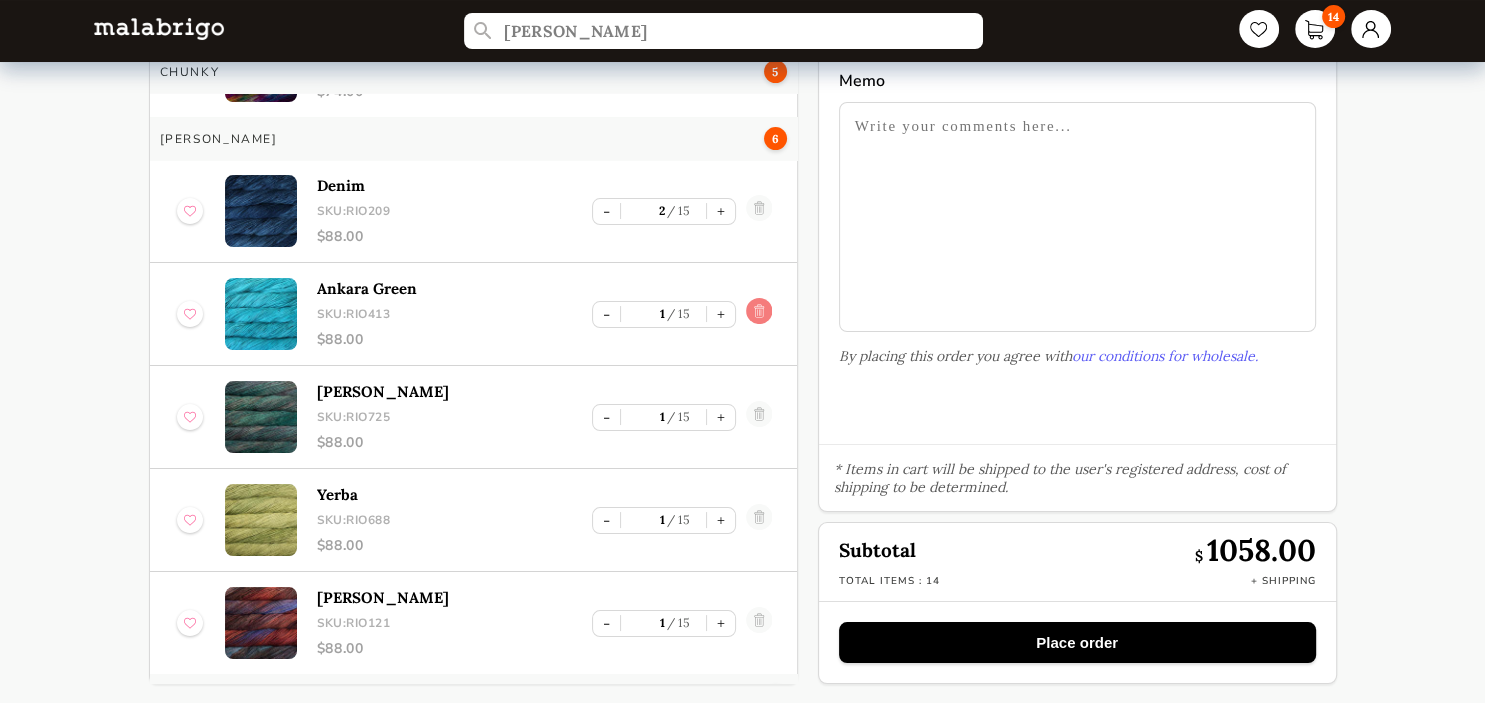 click at bounding box center (759, 314) 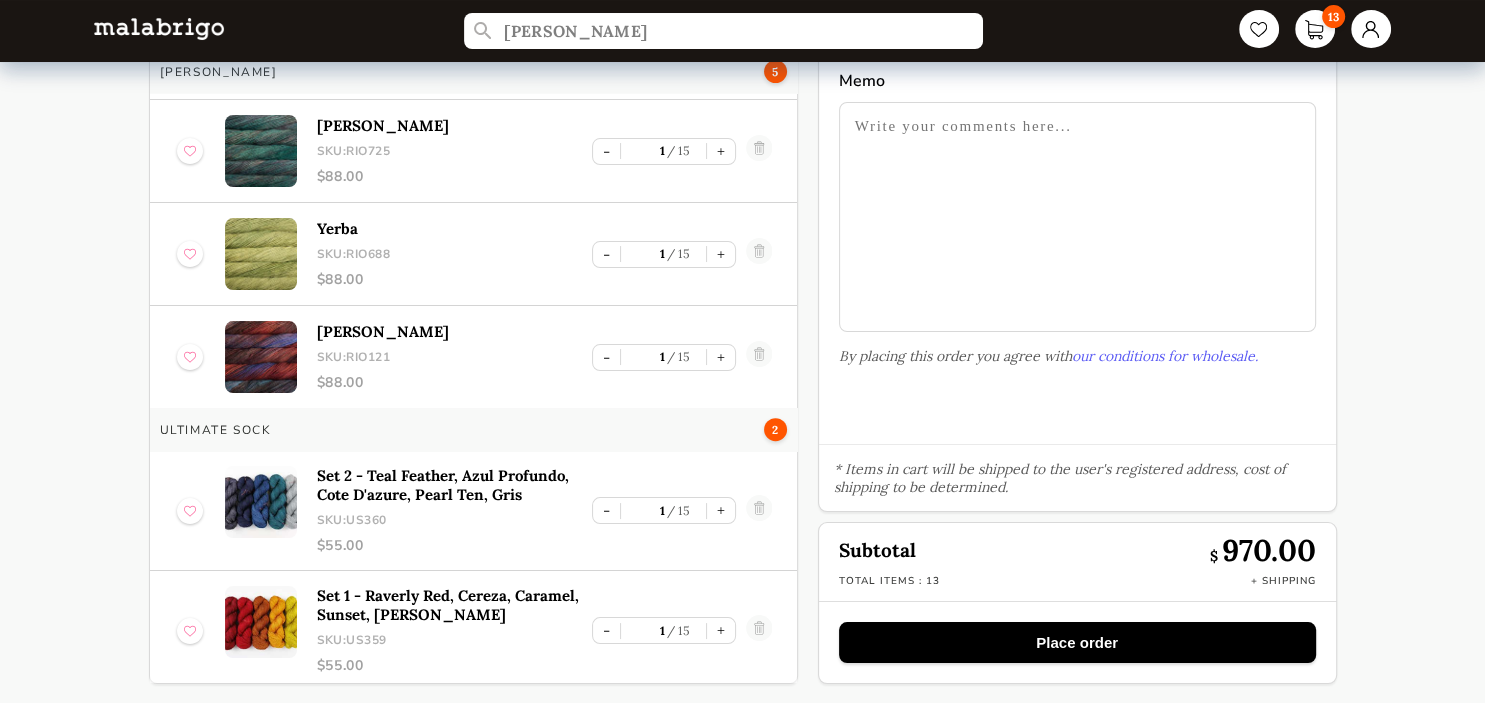 scroll, scrollTop: 734, scrollLeft: 0, axis: vertical 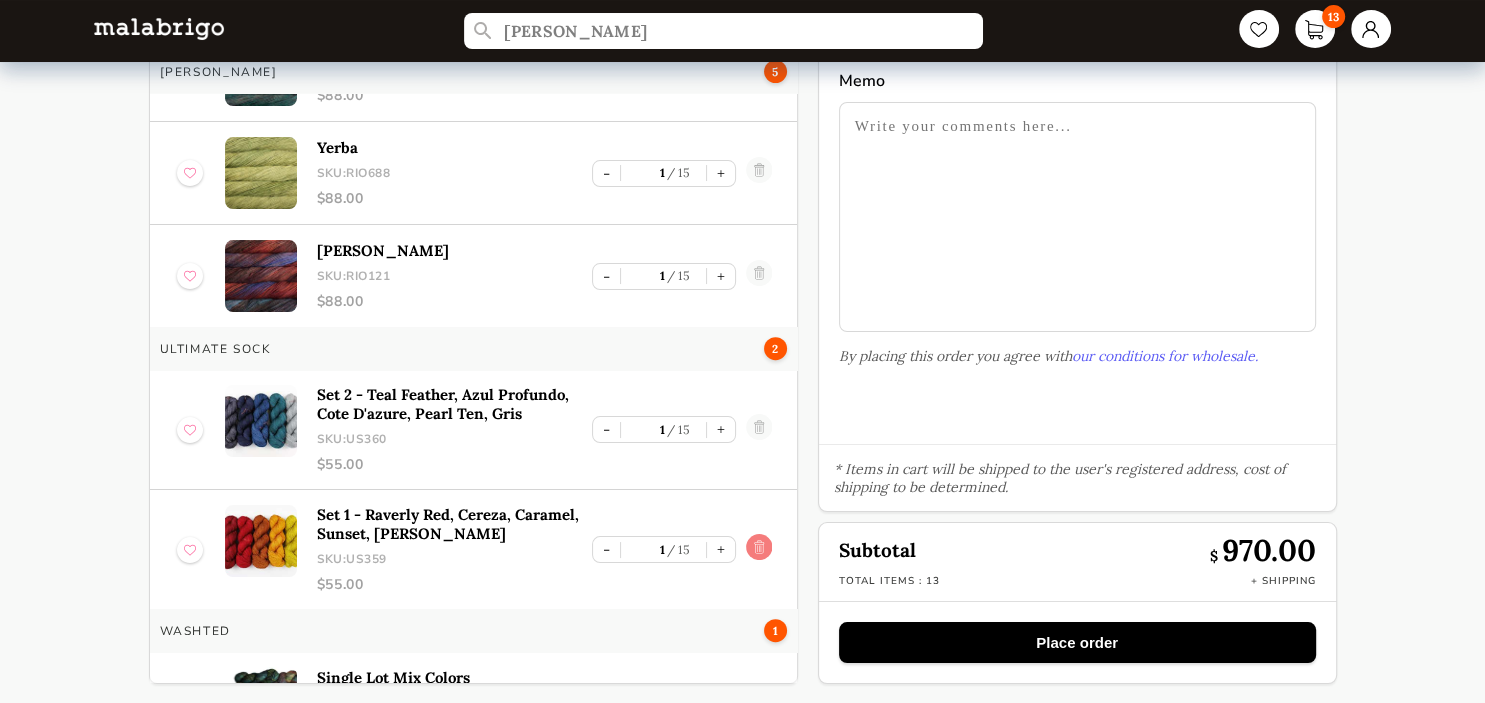 click at bounding box center (759, 550) 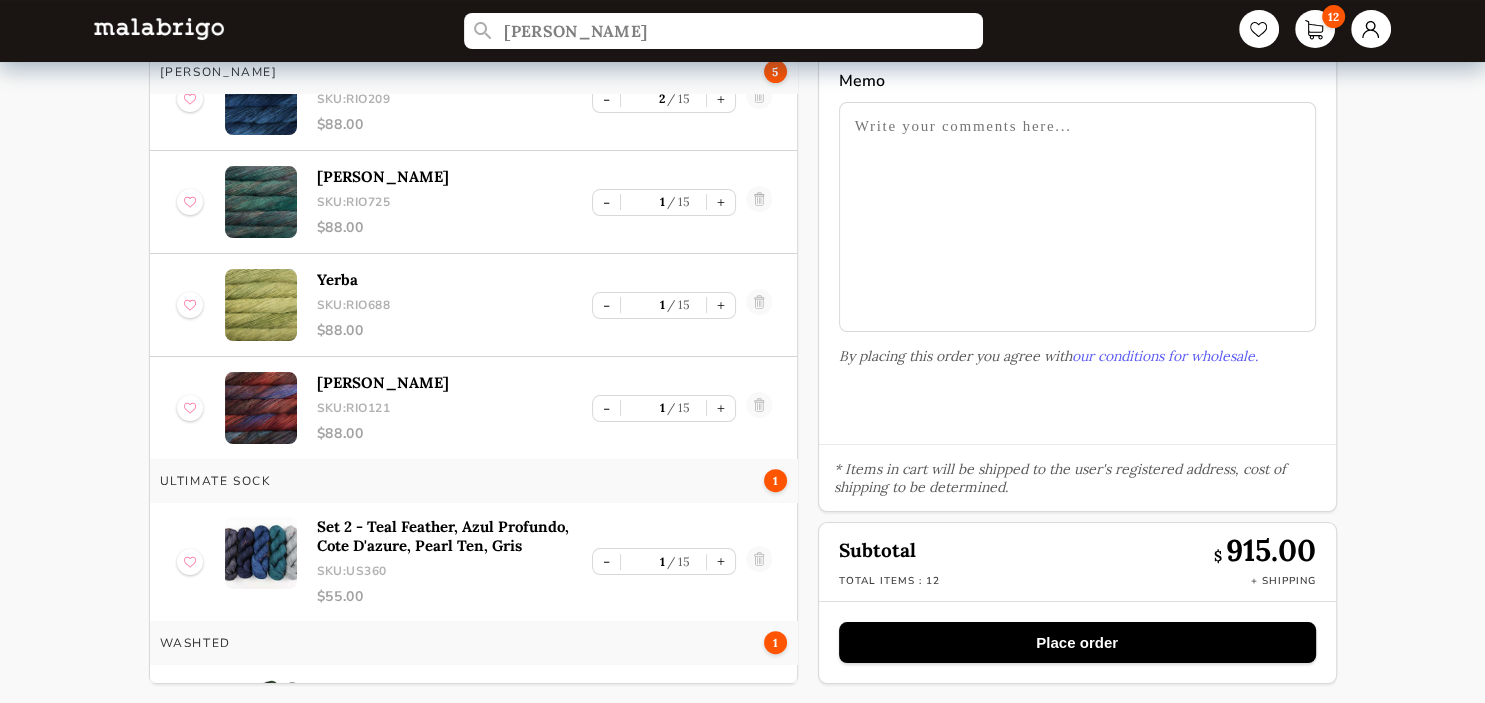 scroll, scrollTop: 684, scrollLeft: 0, axis: vertical 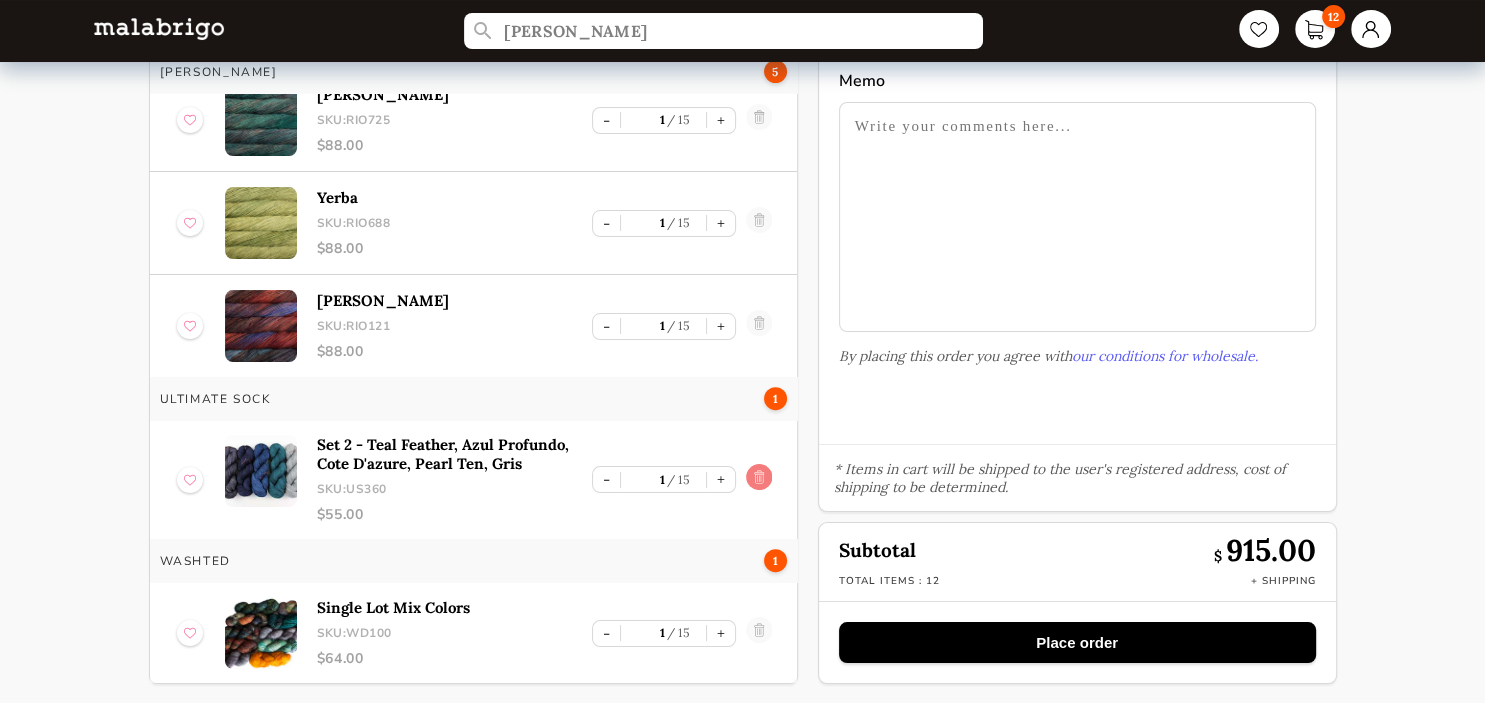 click at bounding box center [759, 480] 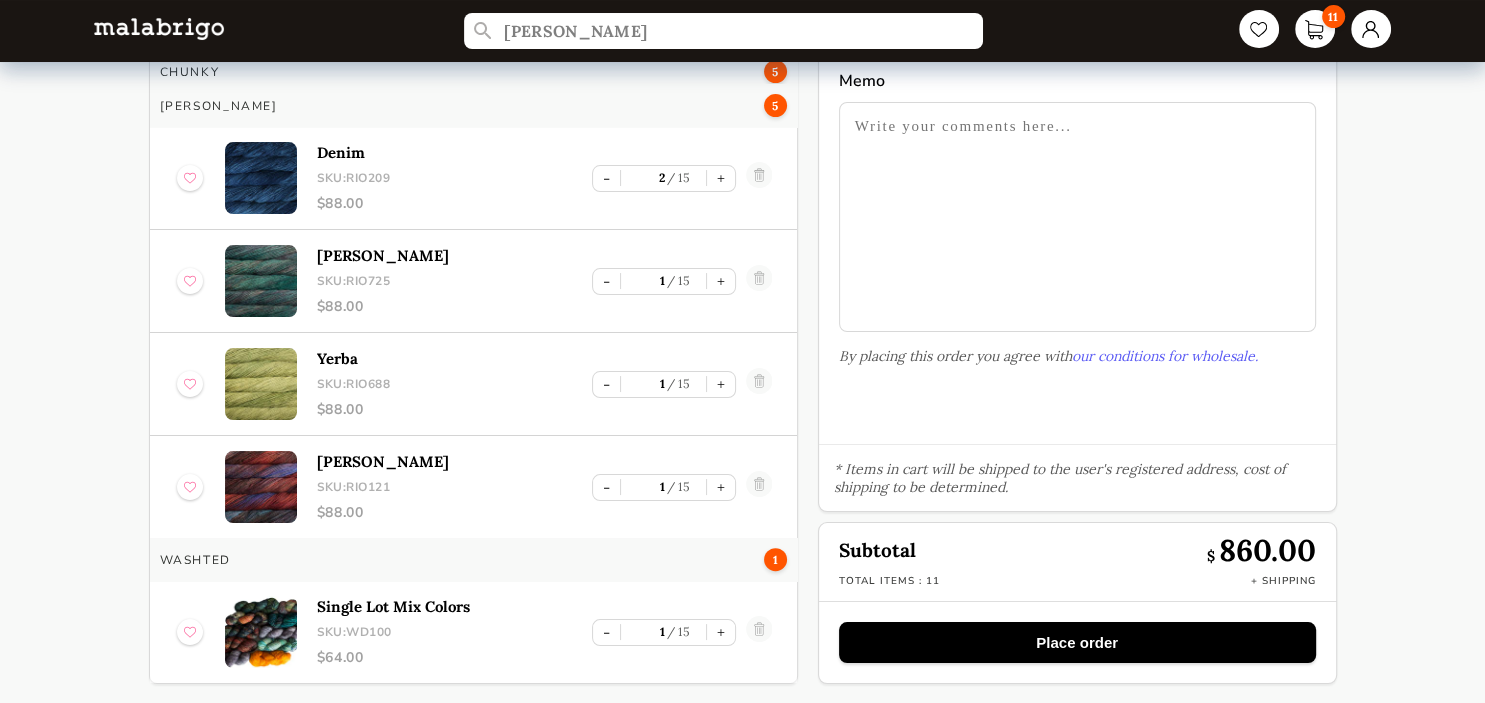 scroll, scrollTop: 522, scrollLeft: 0, axis: vertical 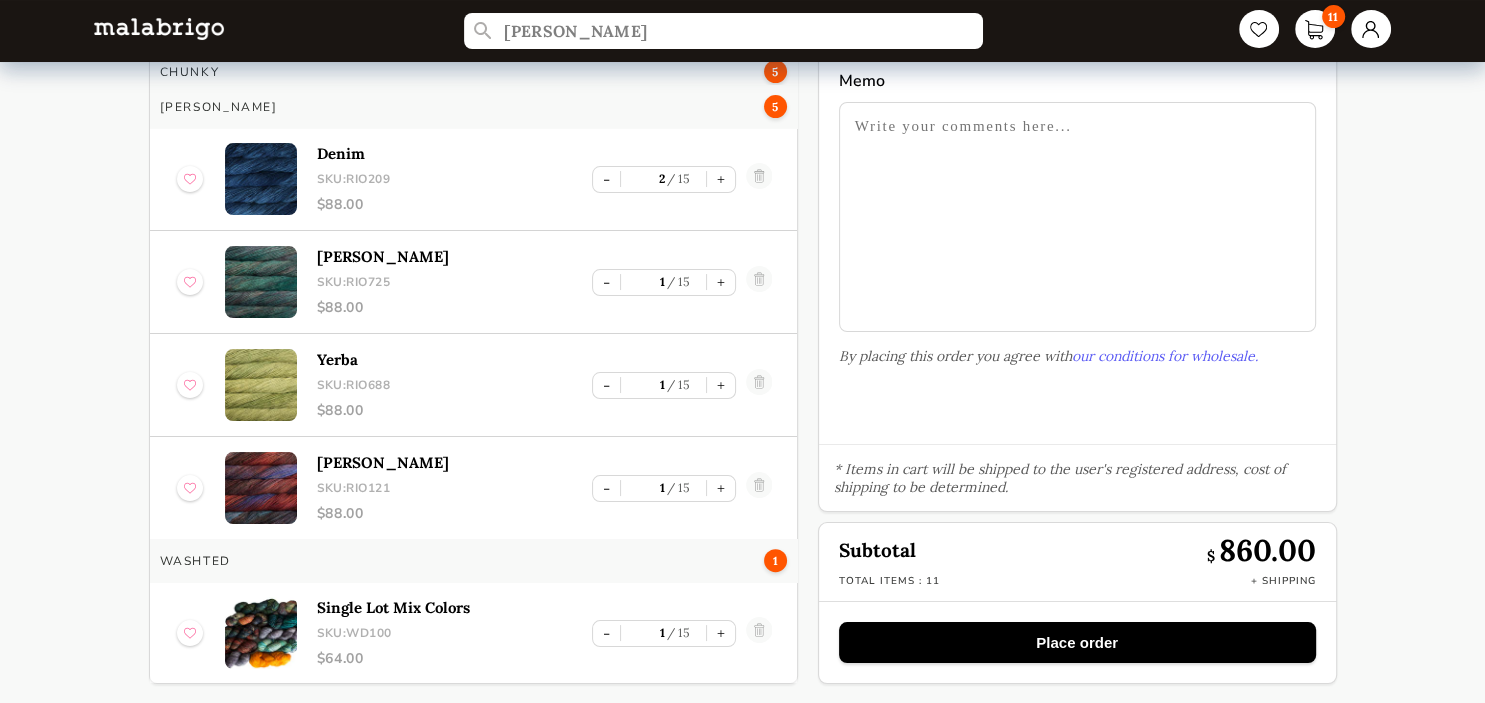 click on "Place order" at bounding box center [1077, 642] 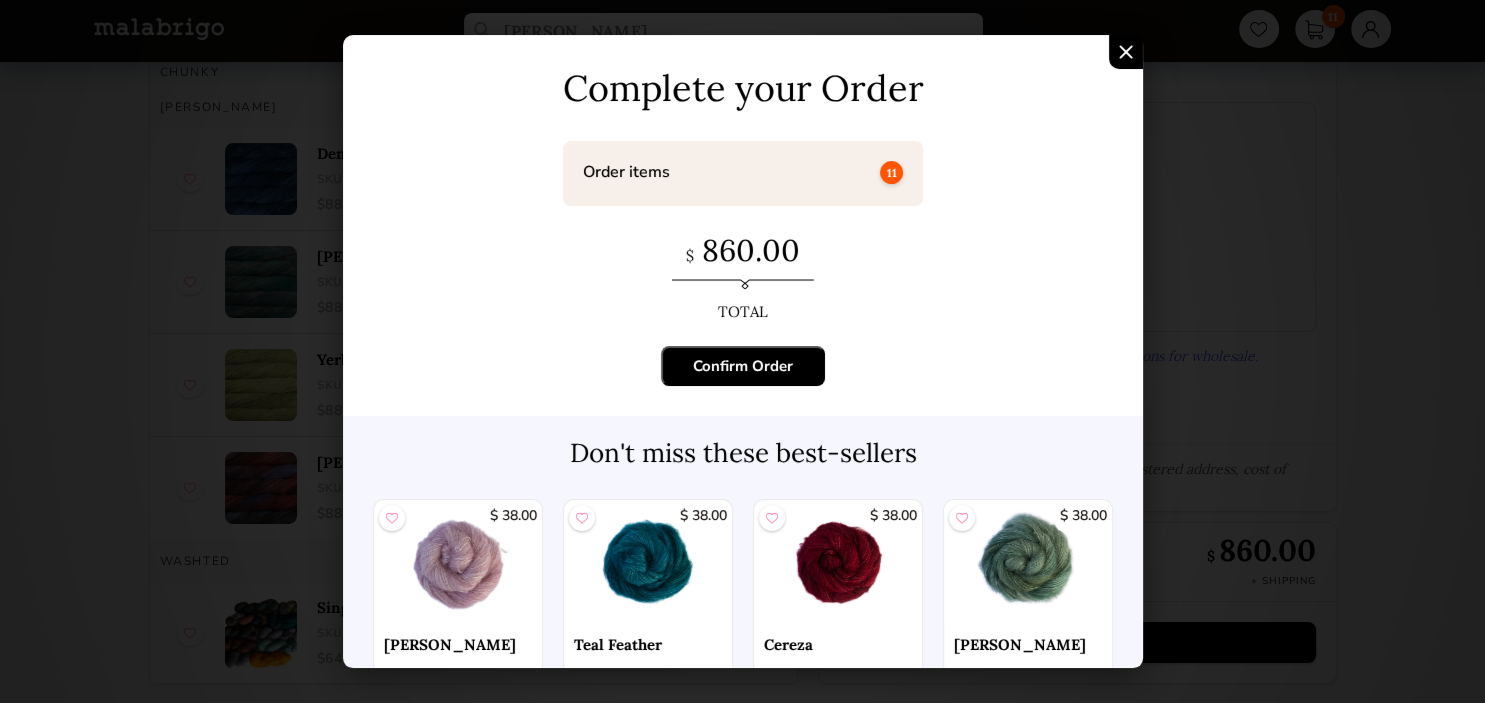 click on "Confirm Order" at bounding box center [743, 366] 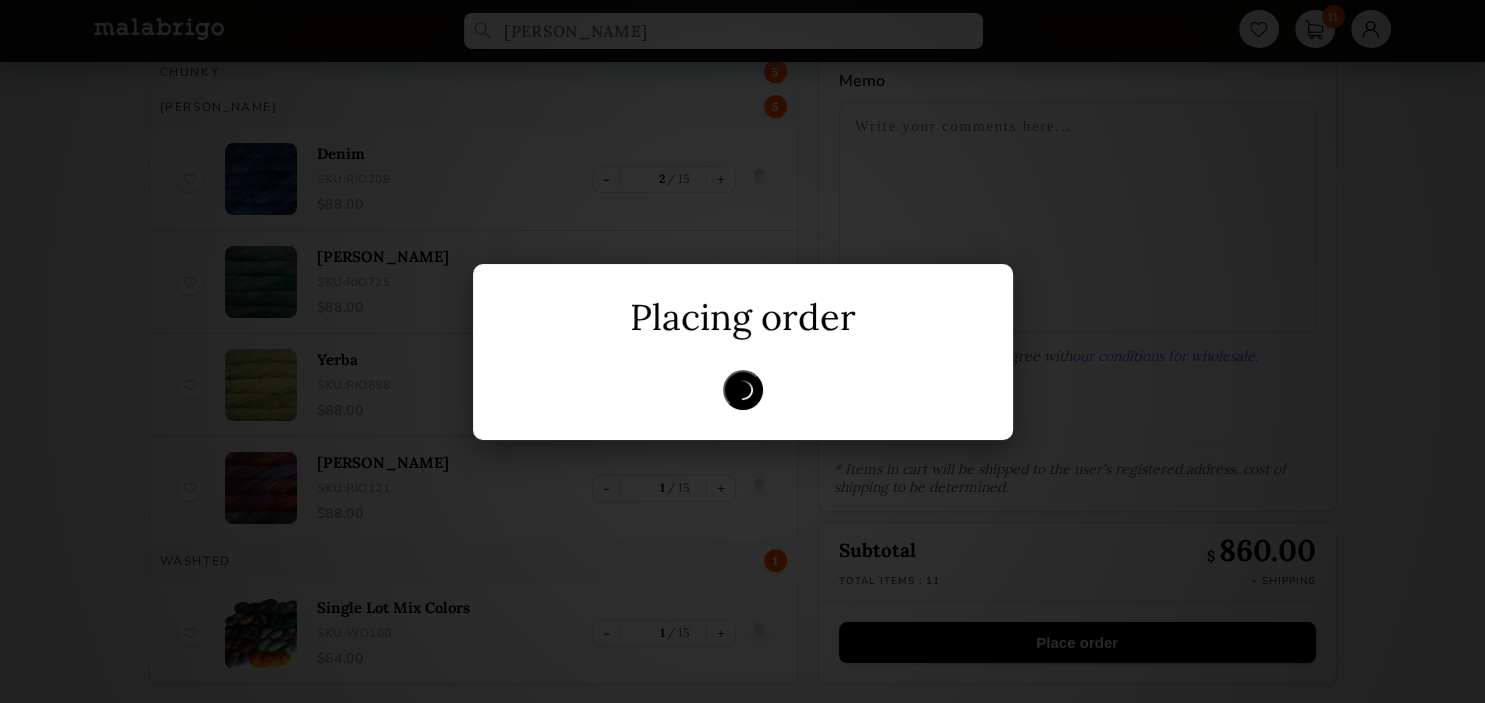 scroll, scrollTop: 0, scrollLeft: 0, axis: both 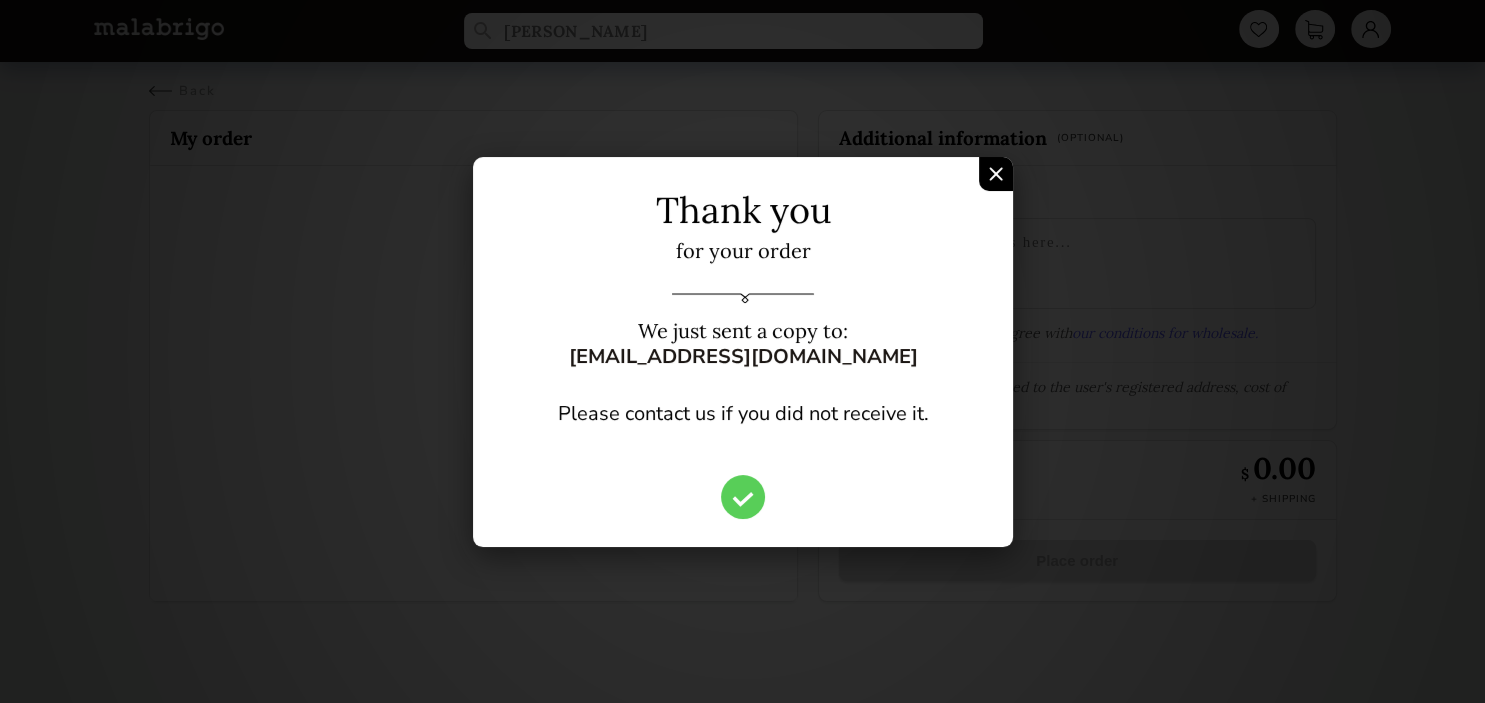 click at bounding box center [996, 174] 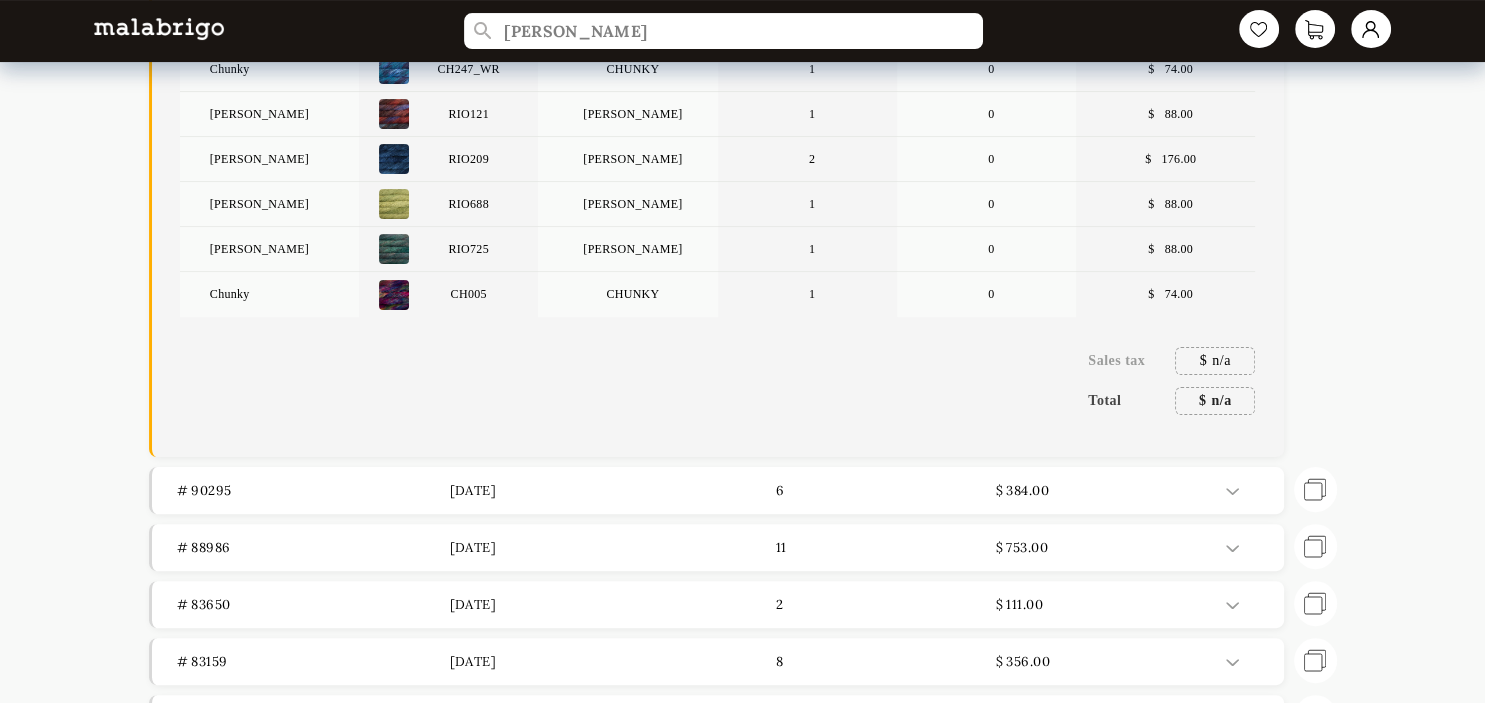 scroll, scrollTop: 124, scrollLeft: 0, axis: vertical 